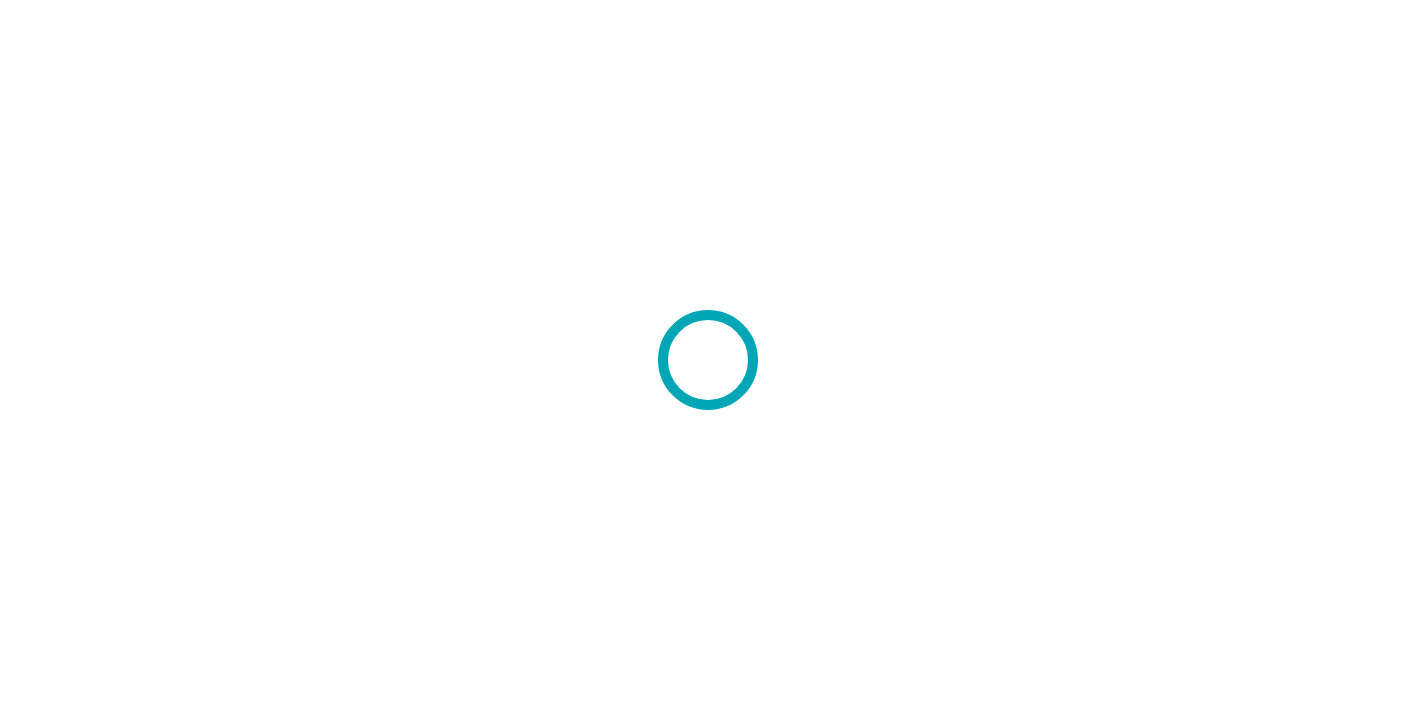 scroll, scrollTop: 0, scrollLeft: 0, axis: both 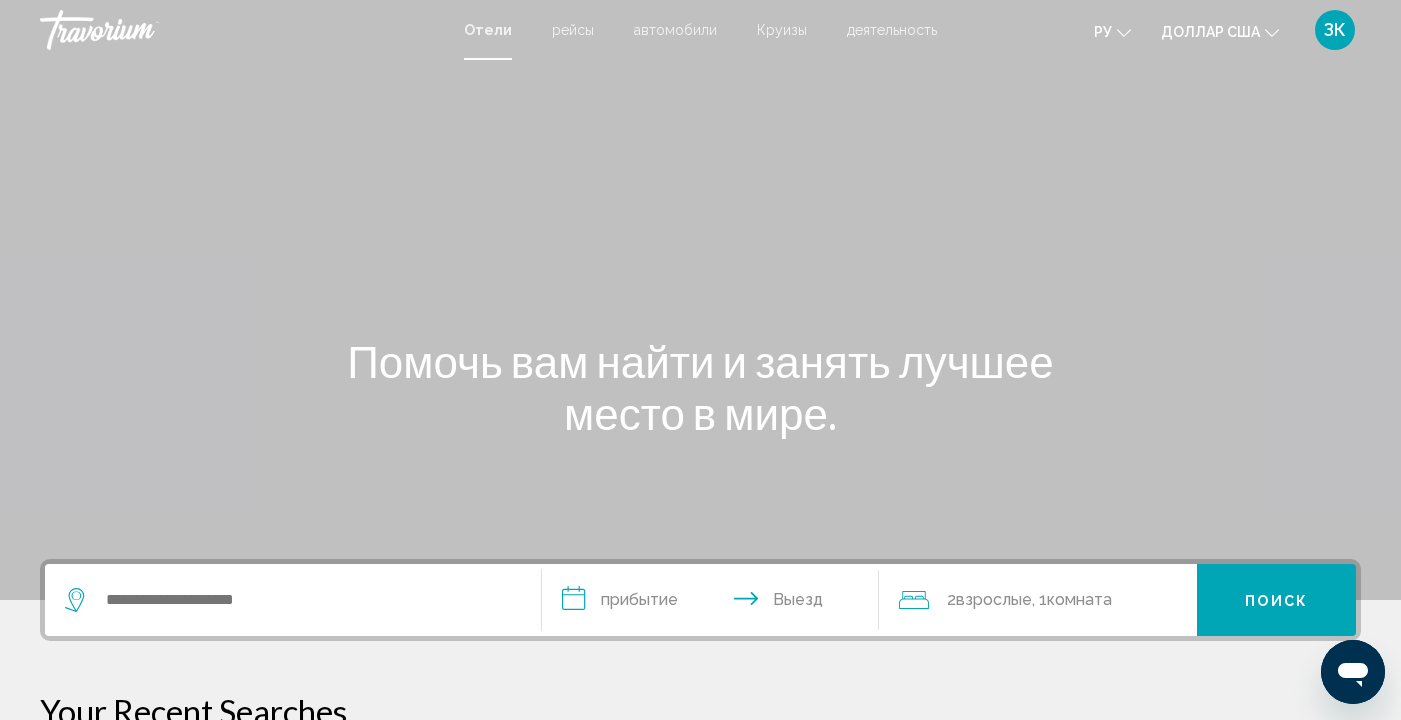 click at bounding box center (293, 600) 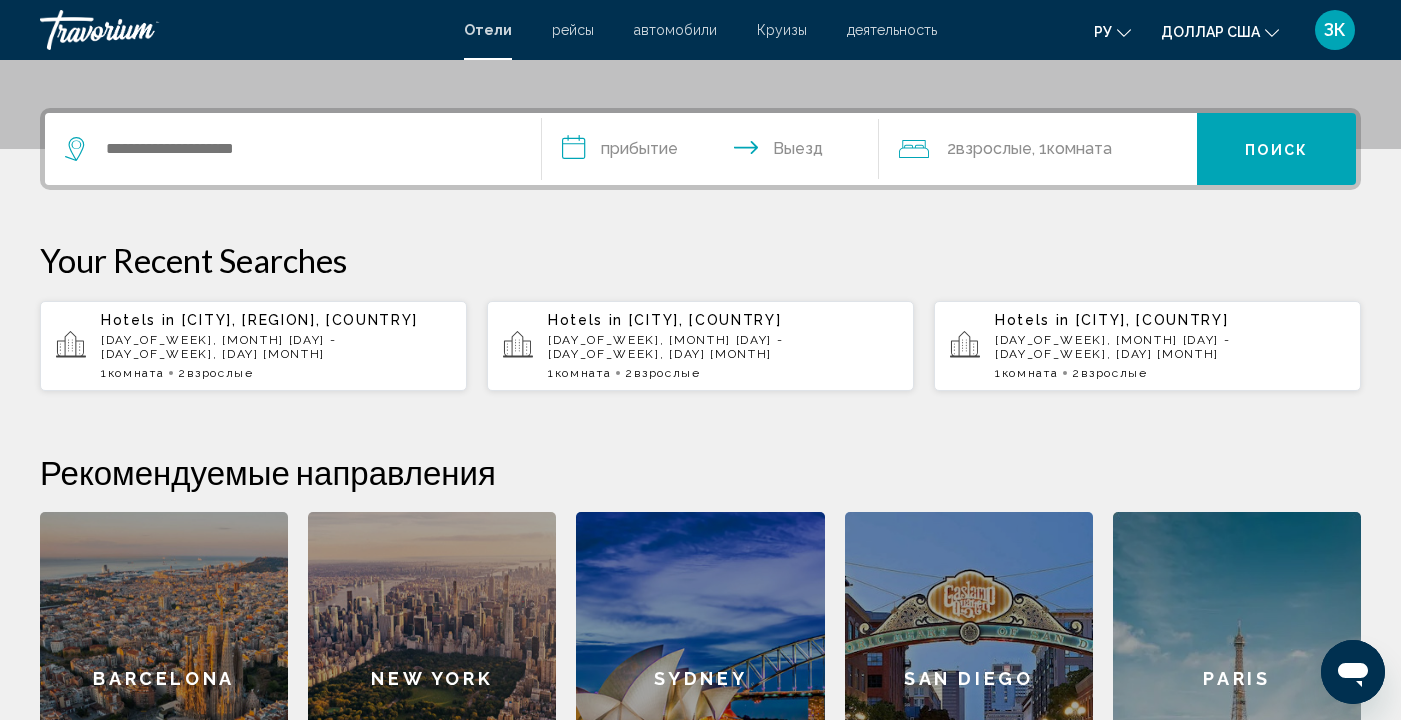 scroll, scrollTop: 494, scrollLeft: 0, axis: vertical 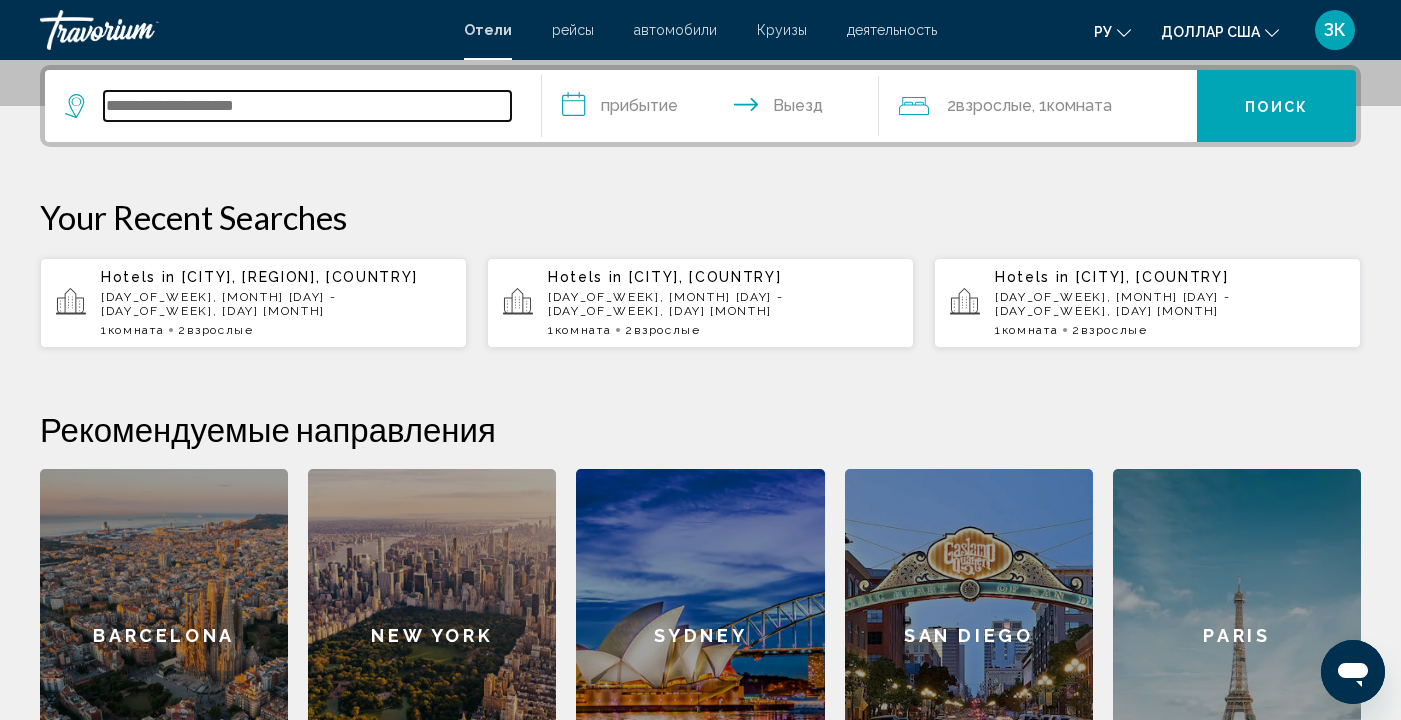 click at bounding box center (307, 106) 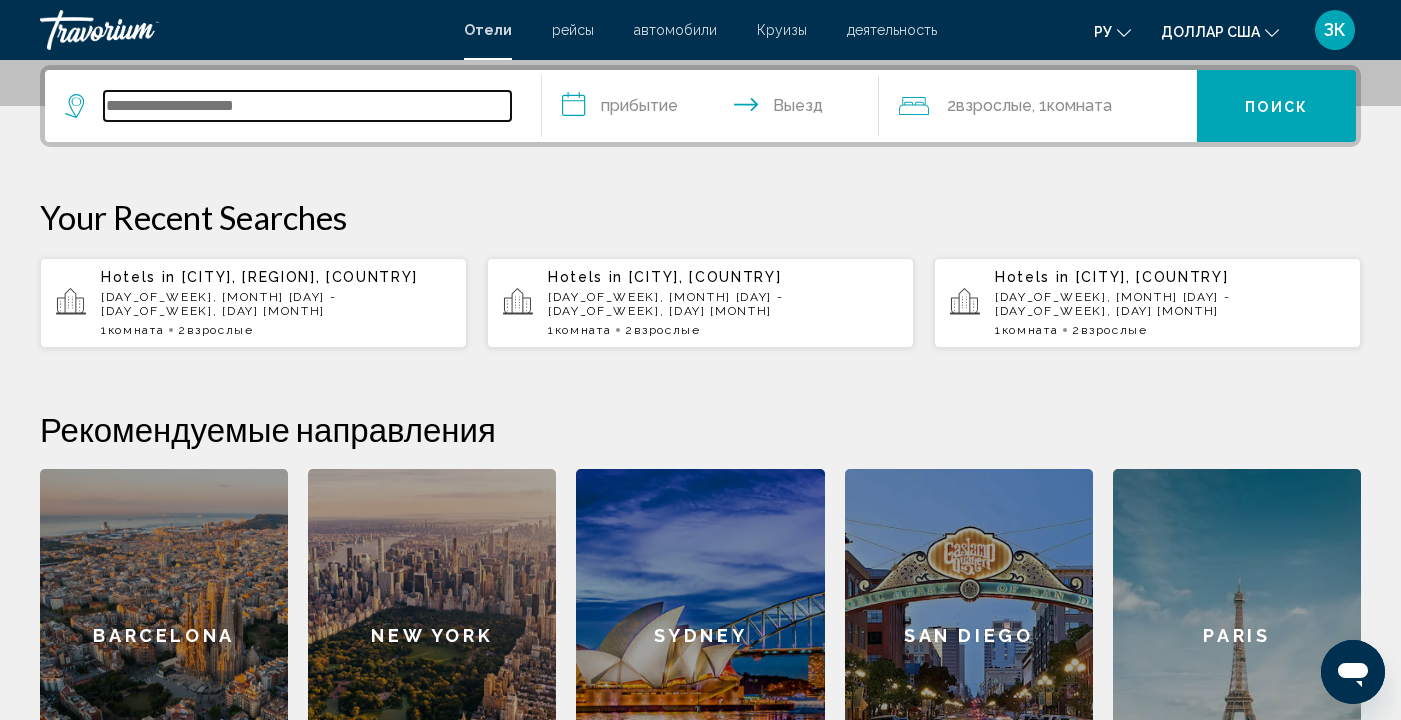 type on "*" 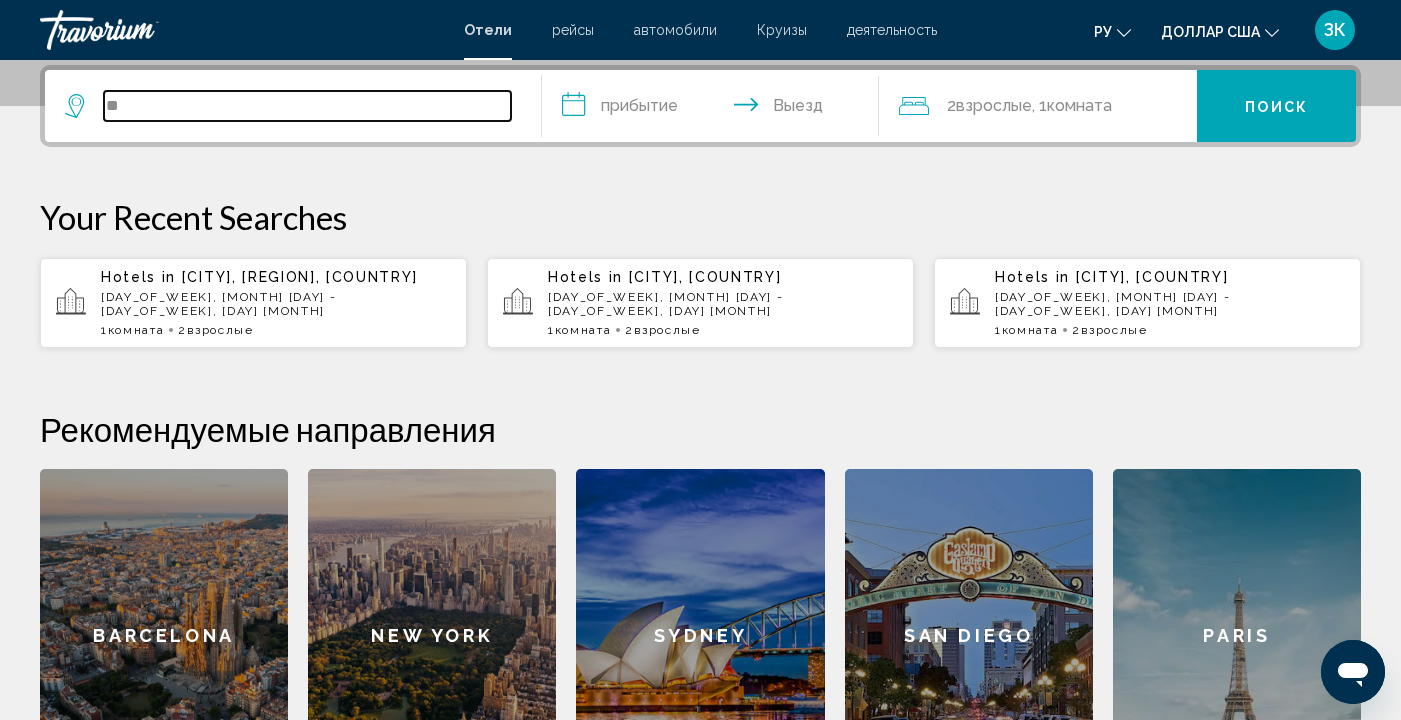 type on "*" 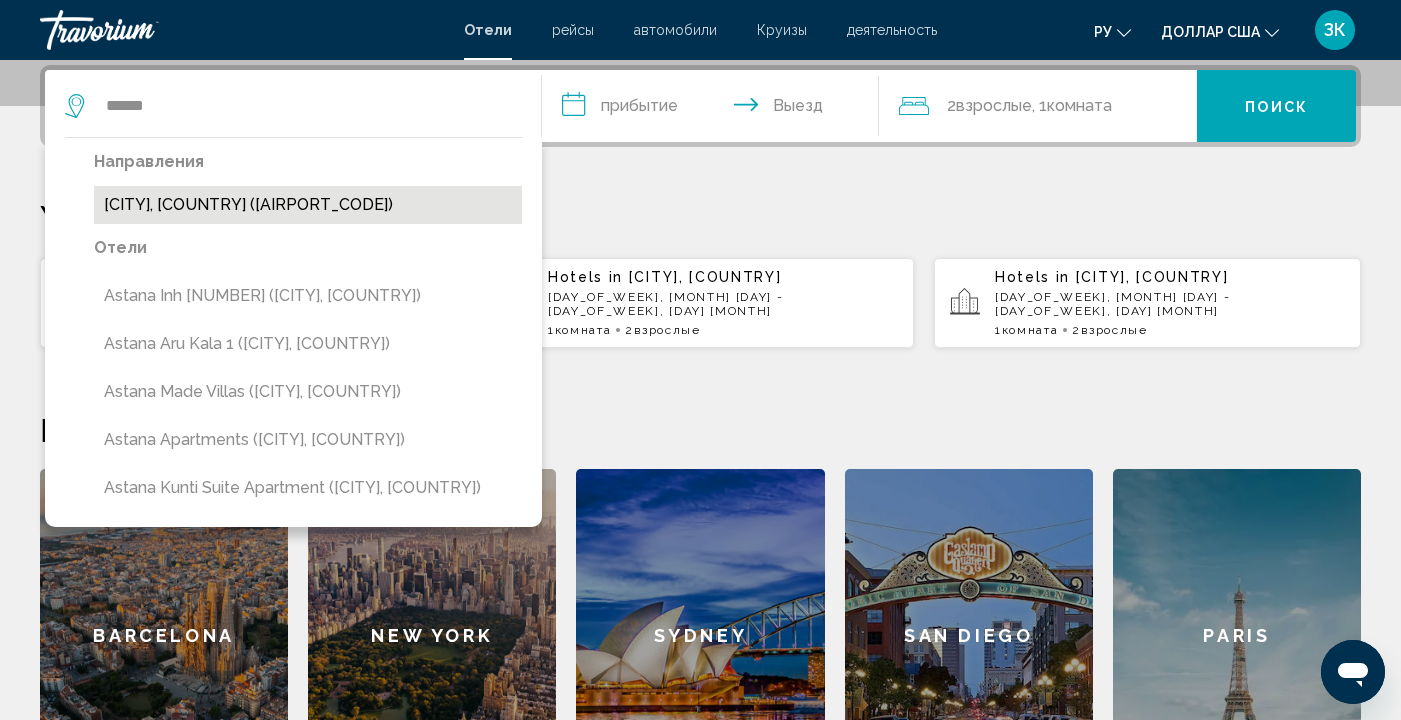 click on "[CITY], [COUNTRY] ([AIRPORT_CODE])" at bounding box center (308, 205) 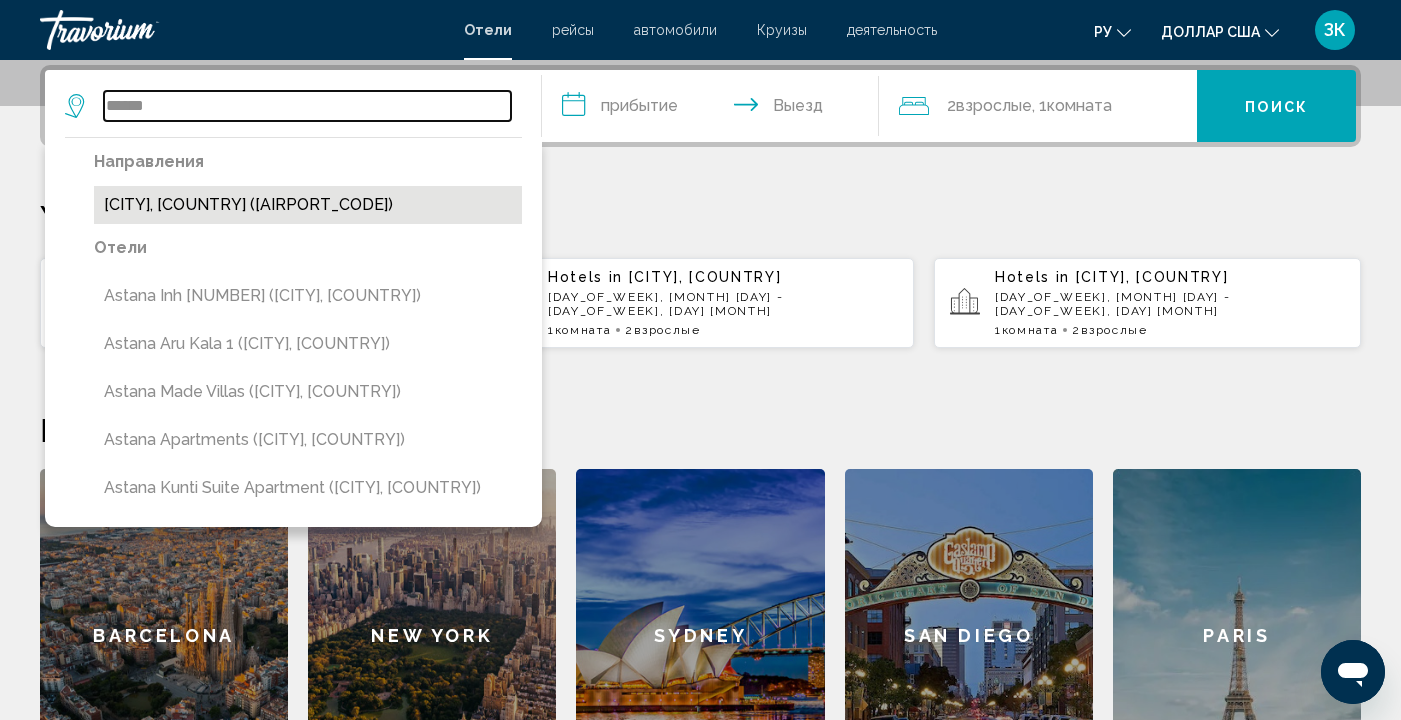 type on "**********" 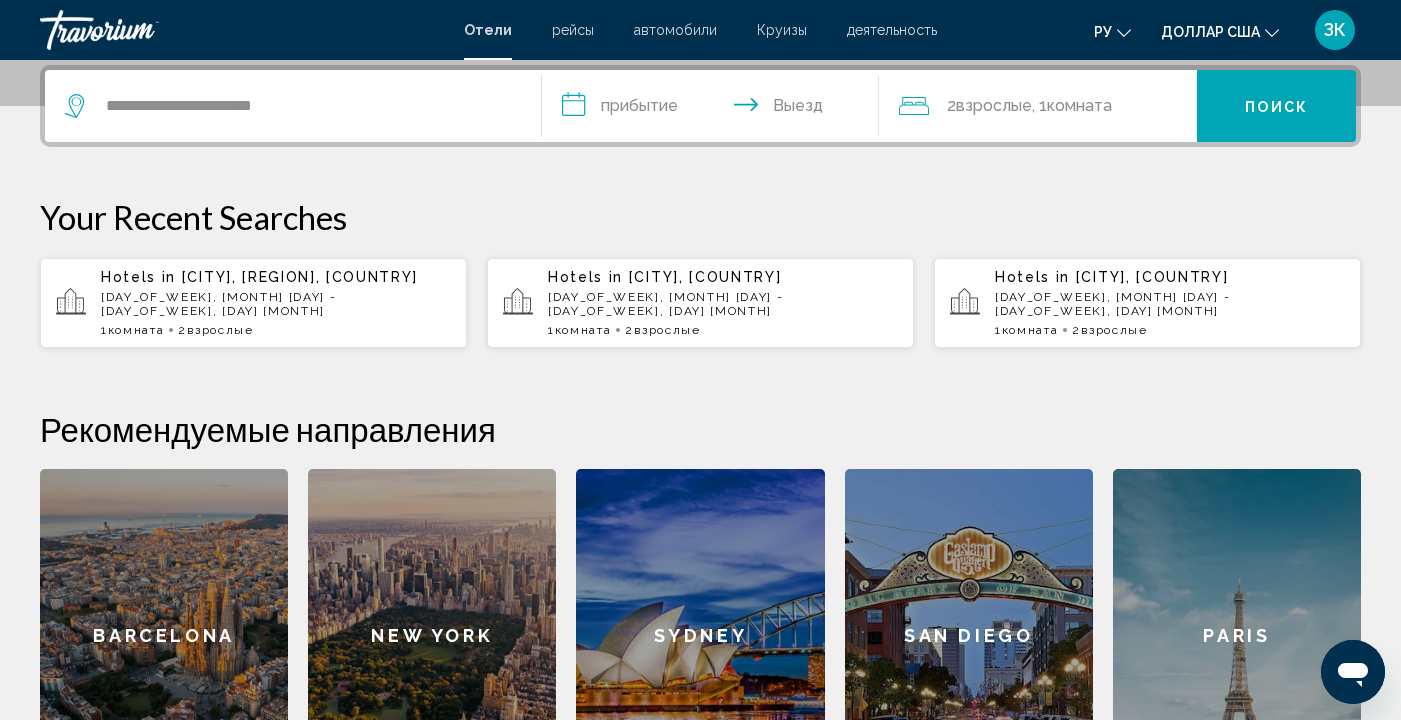 click on "**********" at bounding box center (715, 109) 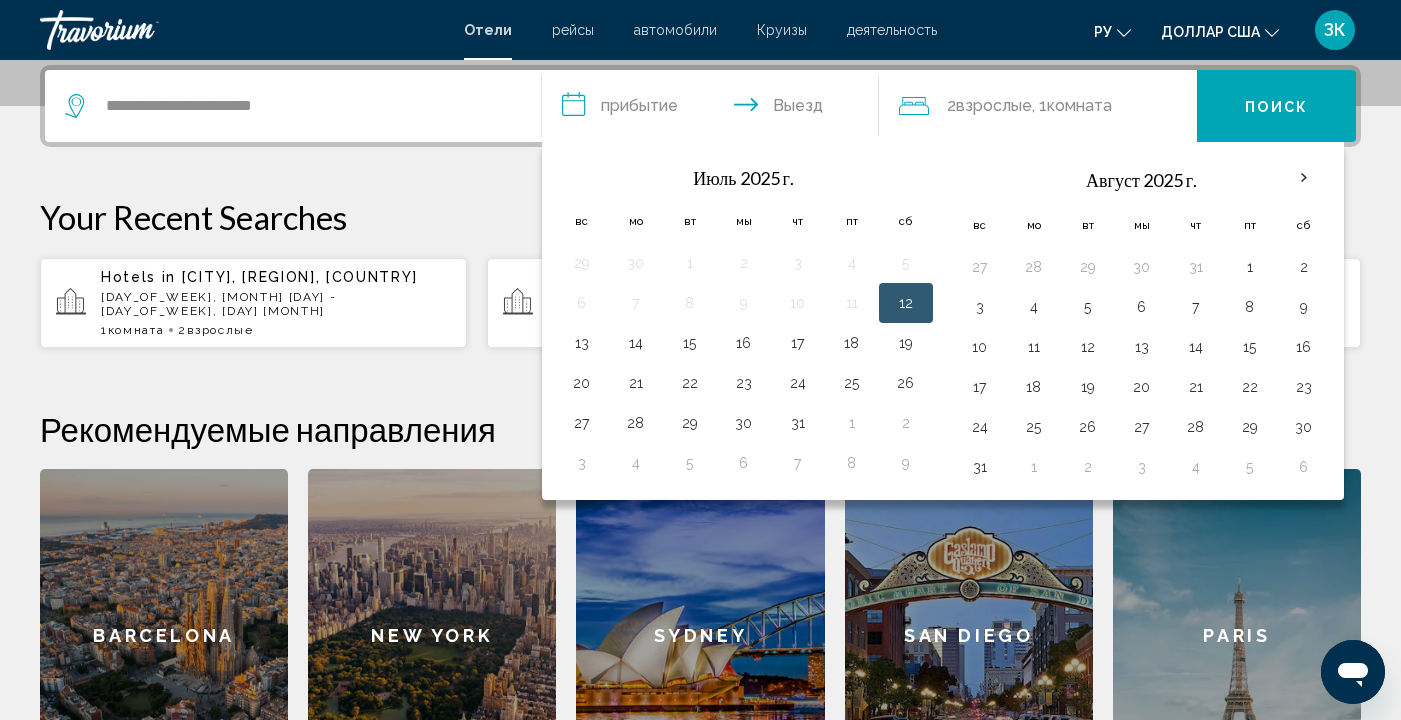 click on "12" at bounding box center [906, 303] 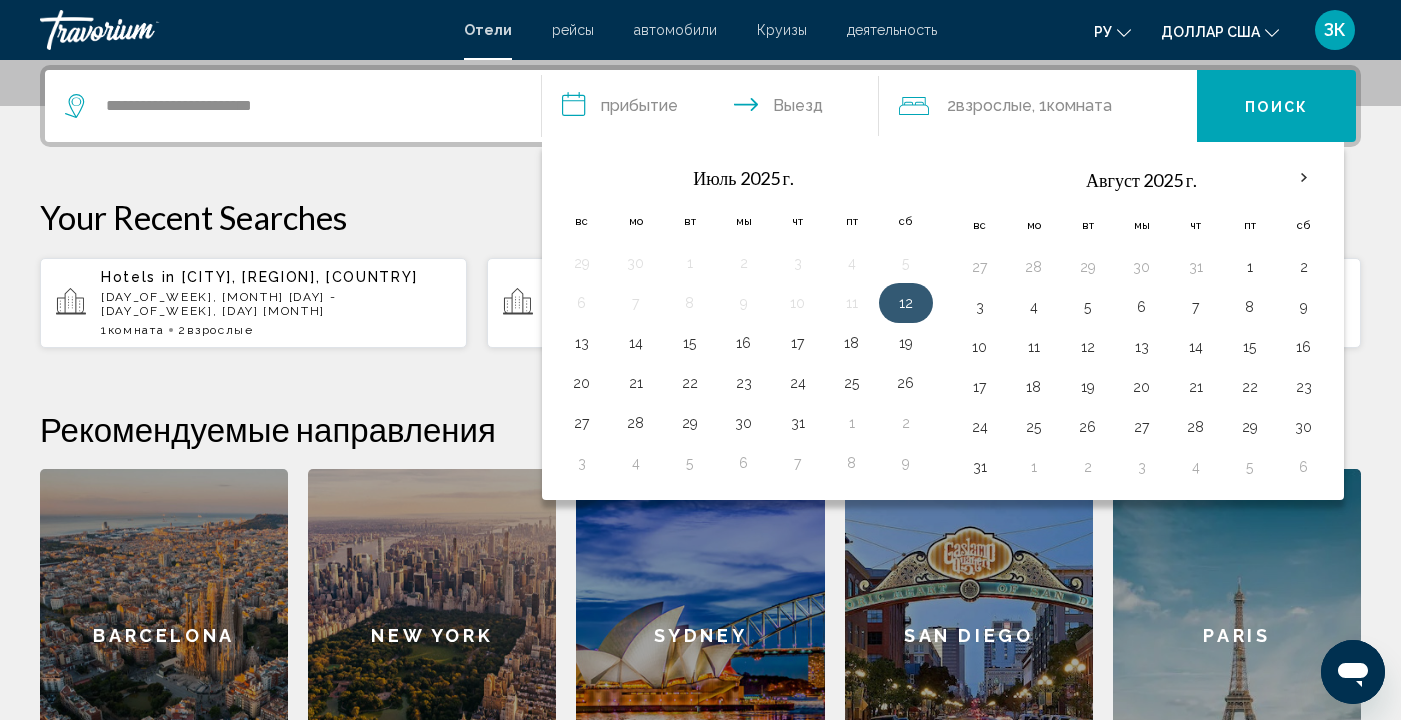 click on "12" at bounding box center (906, 303) 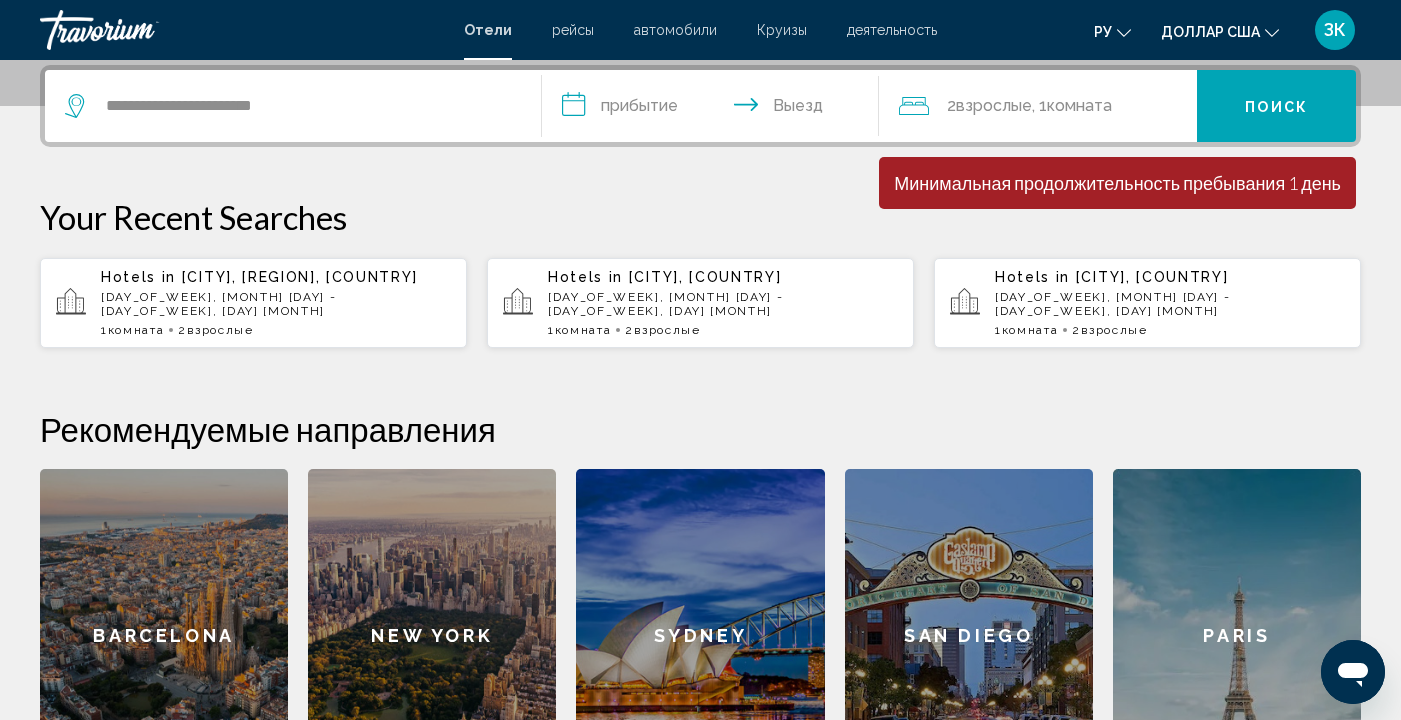click on "**********" at bounding box center [715, 109] 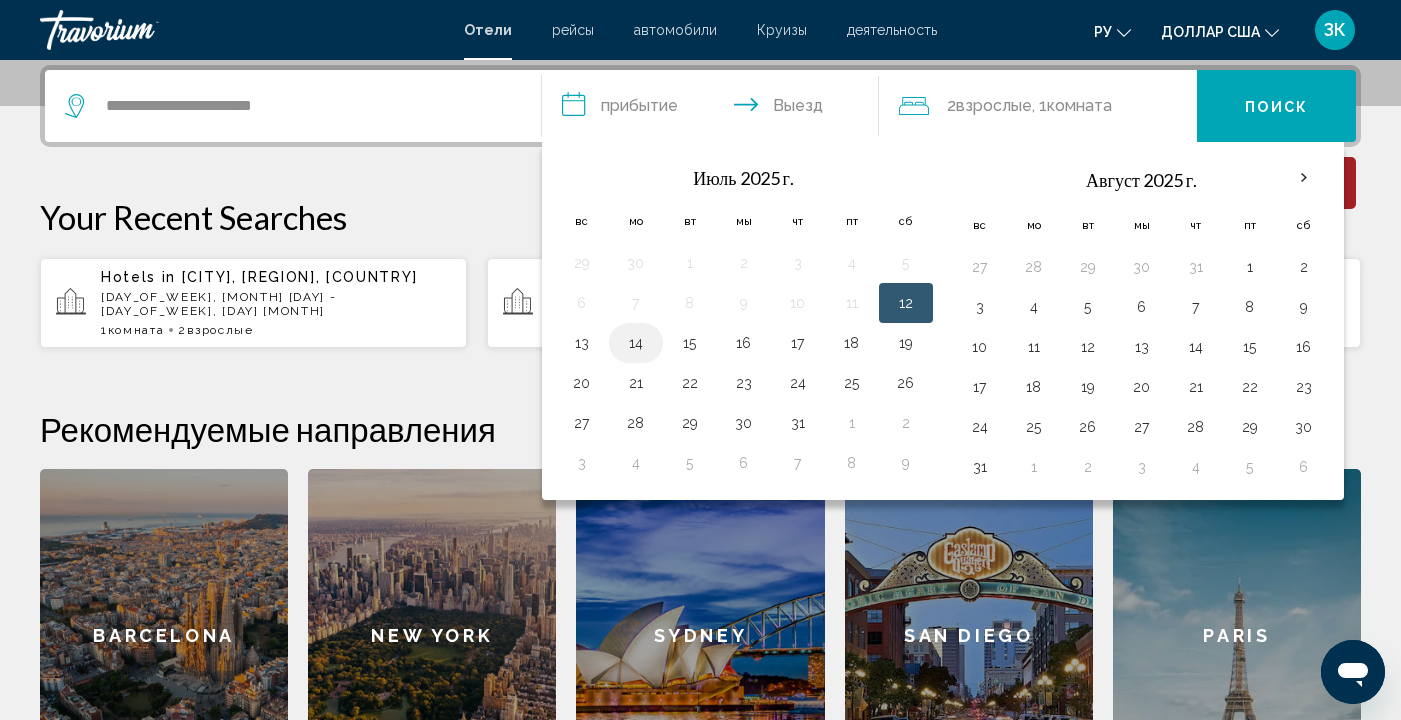 click on "14" at bounding box center [636, 343] 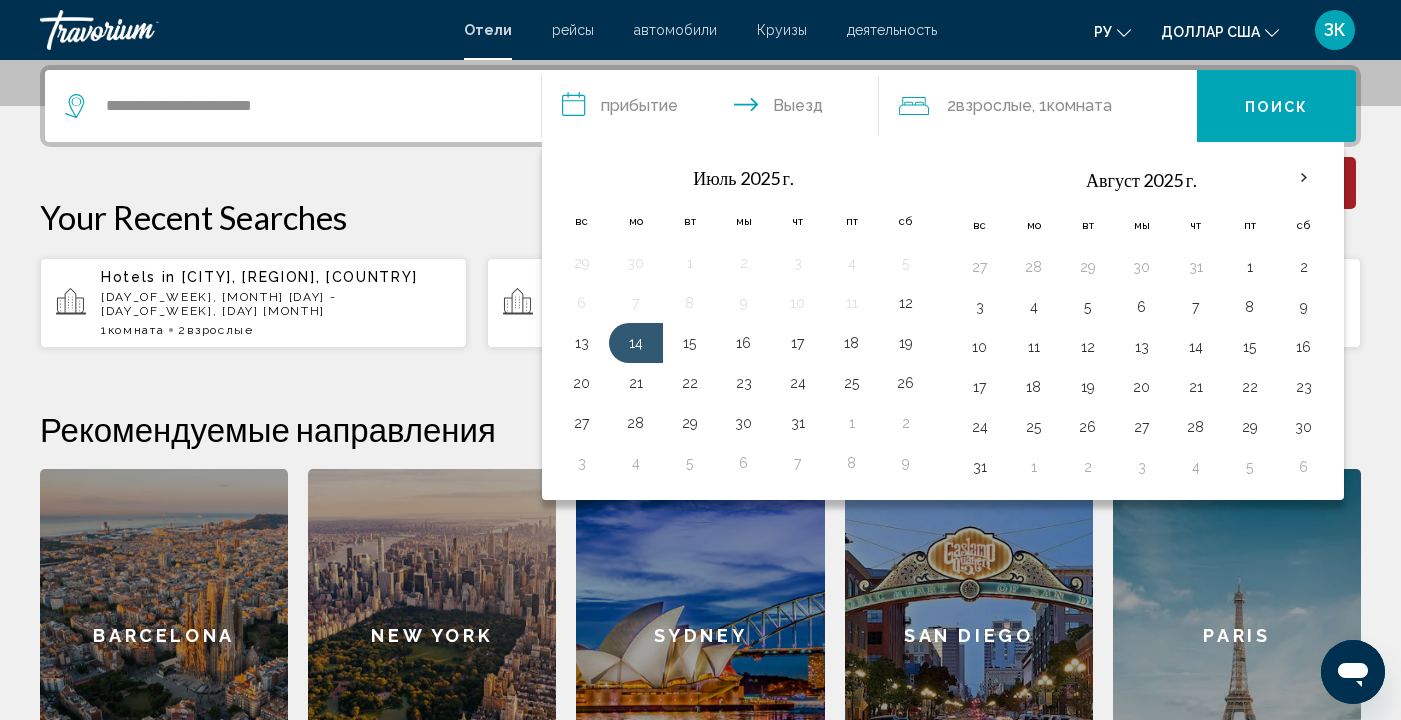 click on "Взрослые" 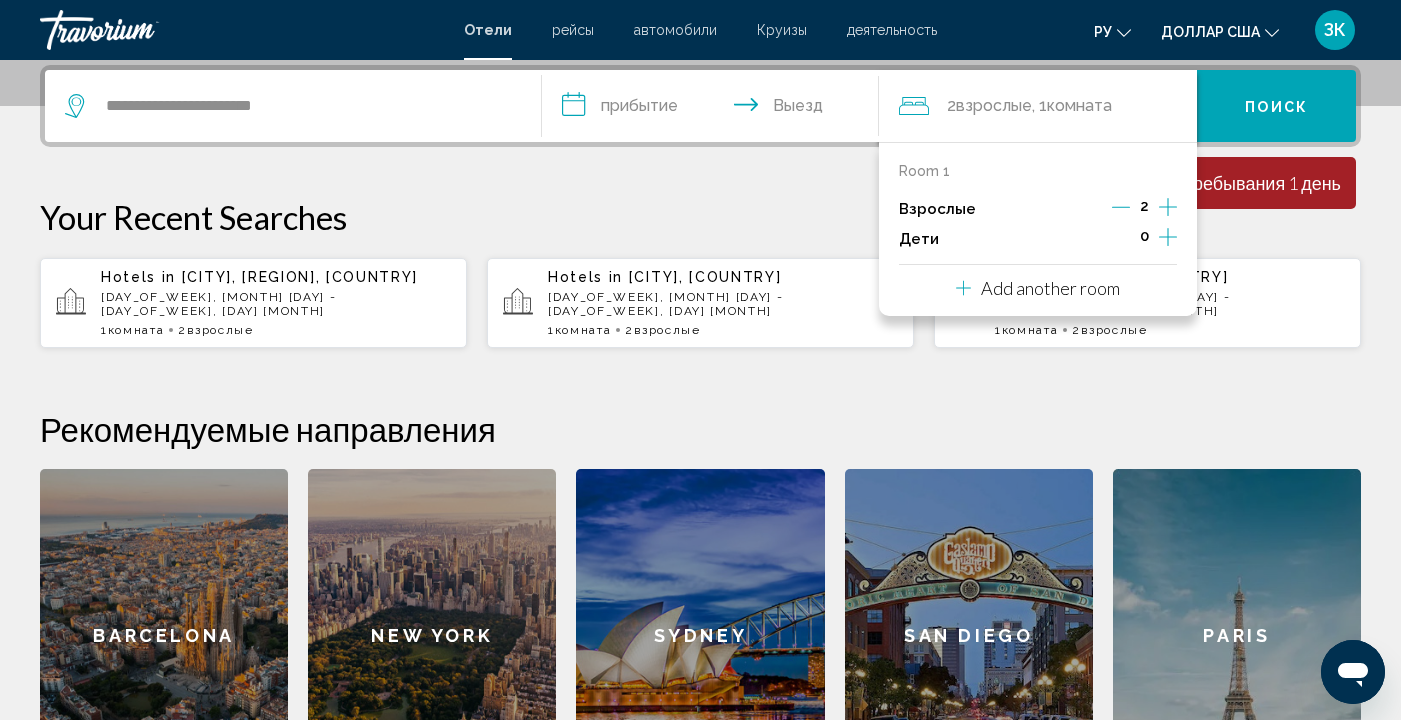 click 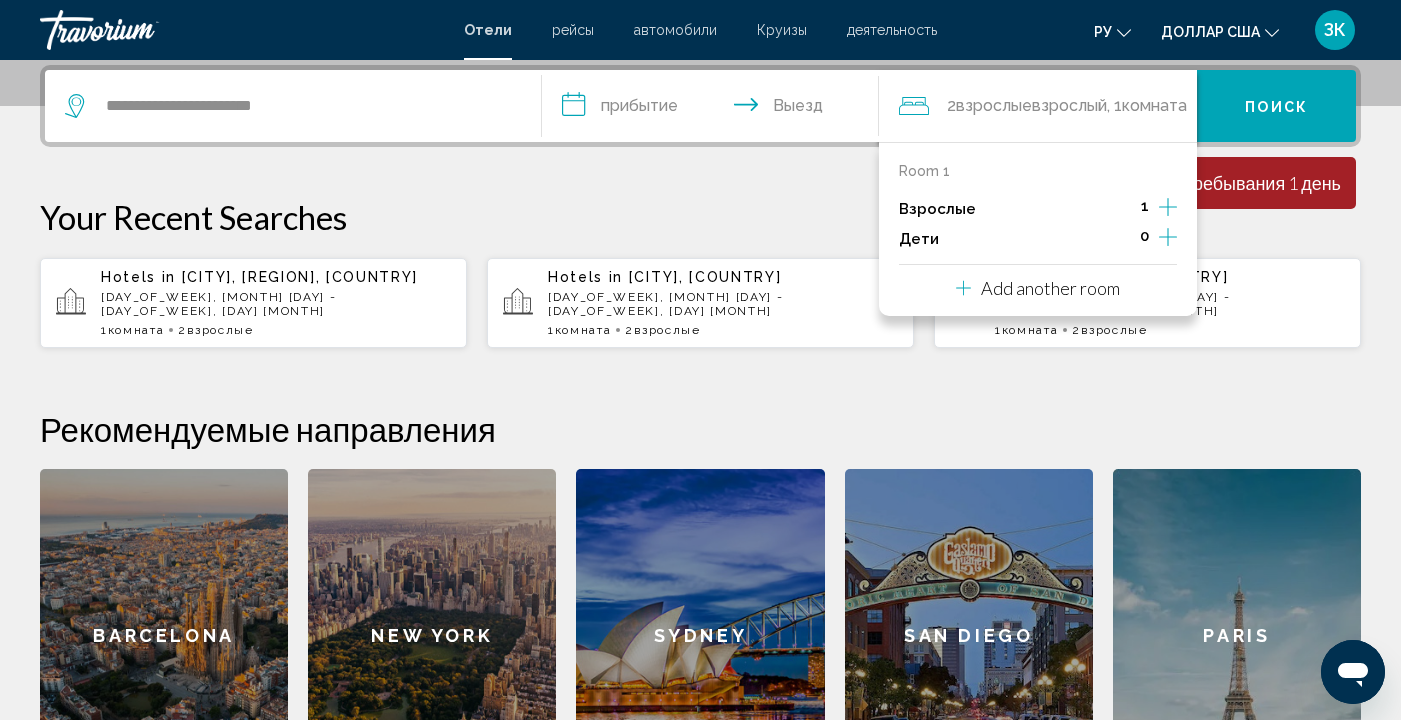 click on "Your Recent Searches" at bounding box center [700, 217] 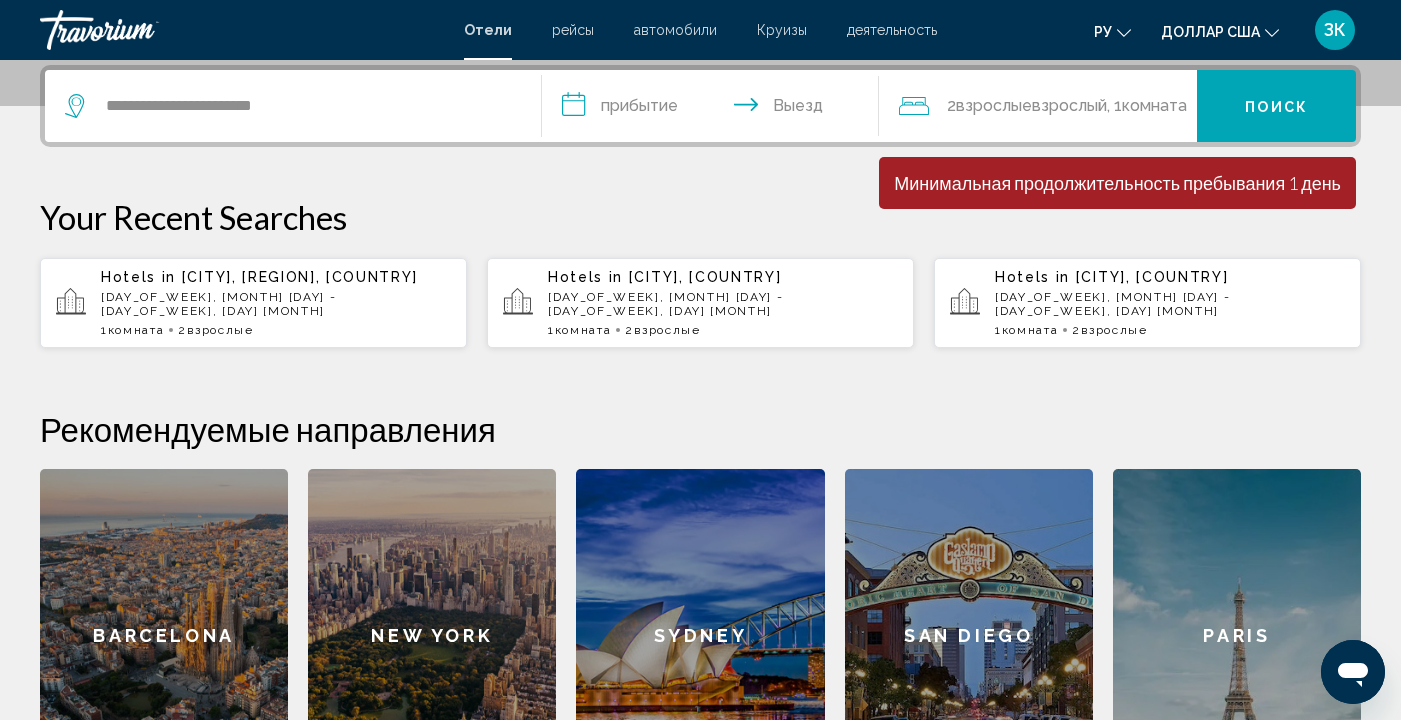 click 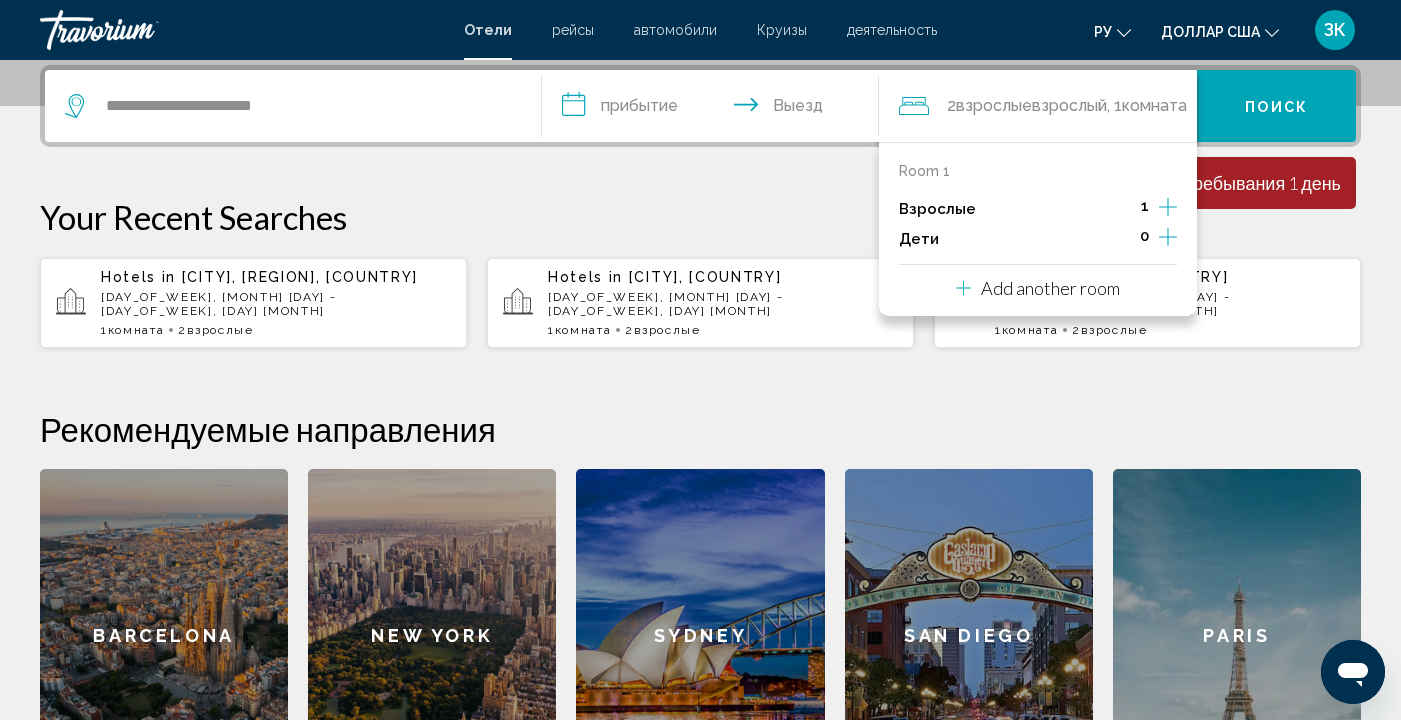 click on "Your Recent Searches" at bounding box center (700, 217) 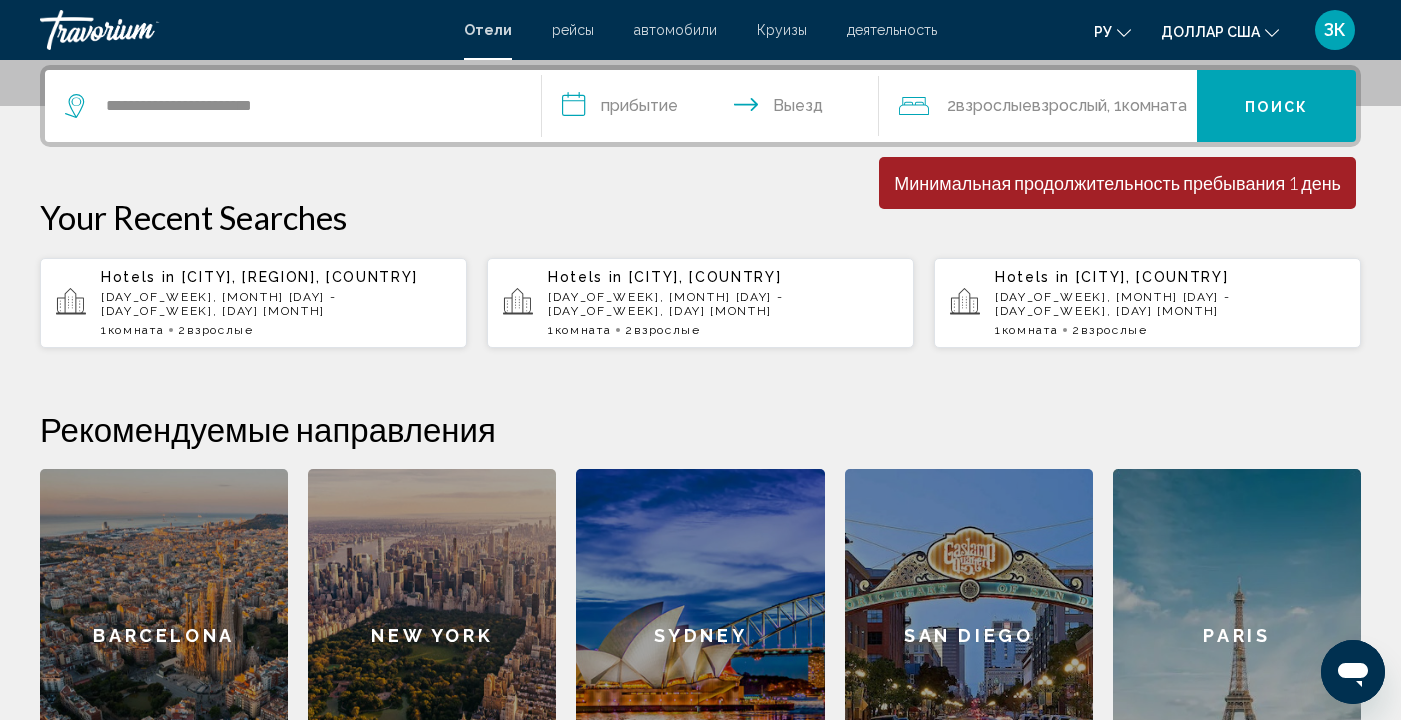click on "**********" at bounding box center (715, 109) 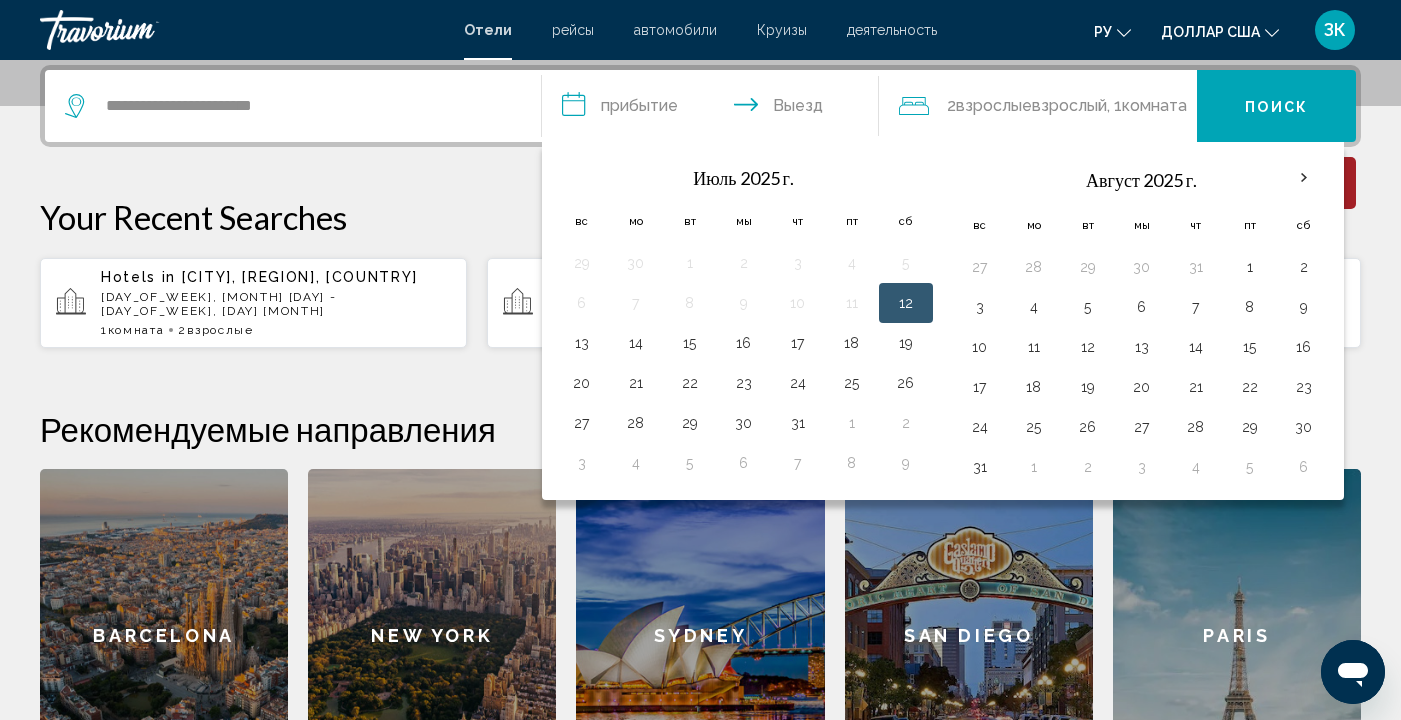 click on "12" at bounding box center [906, 303] 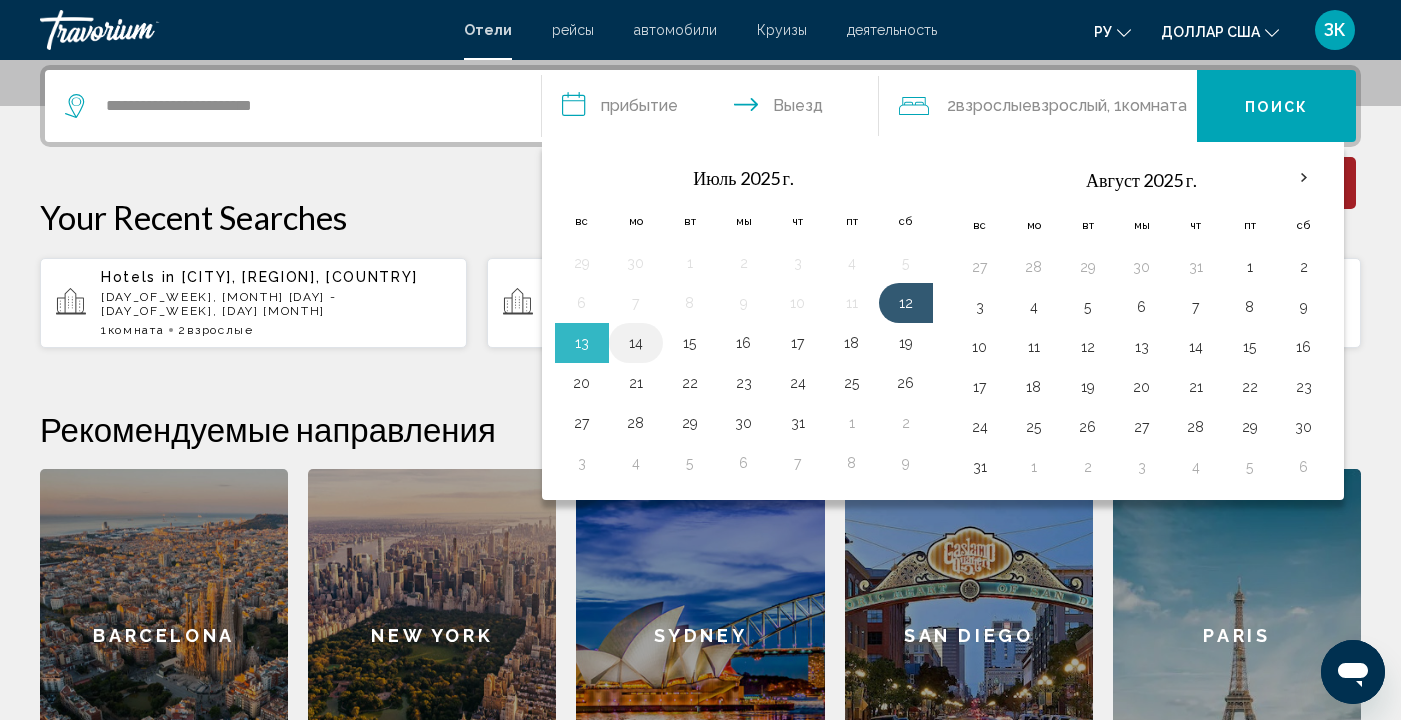 click on "14" at bounding box center (636, 343) 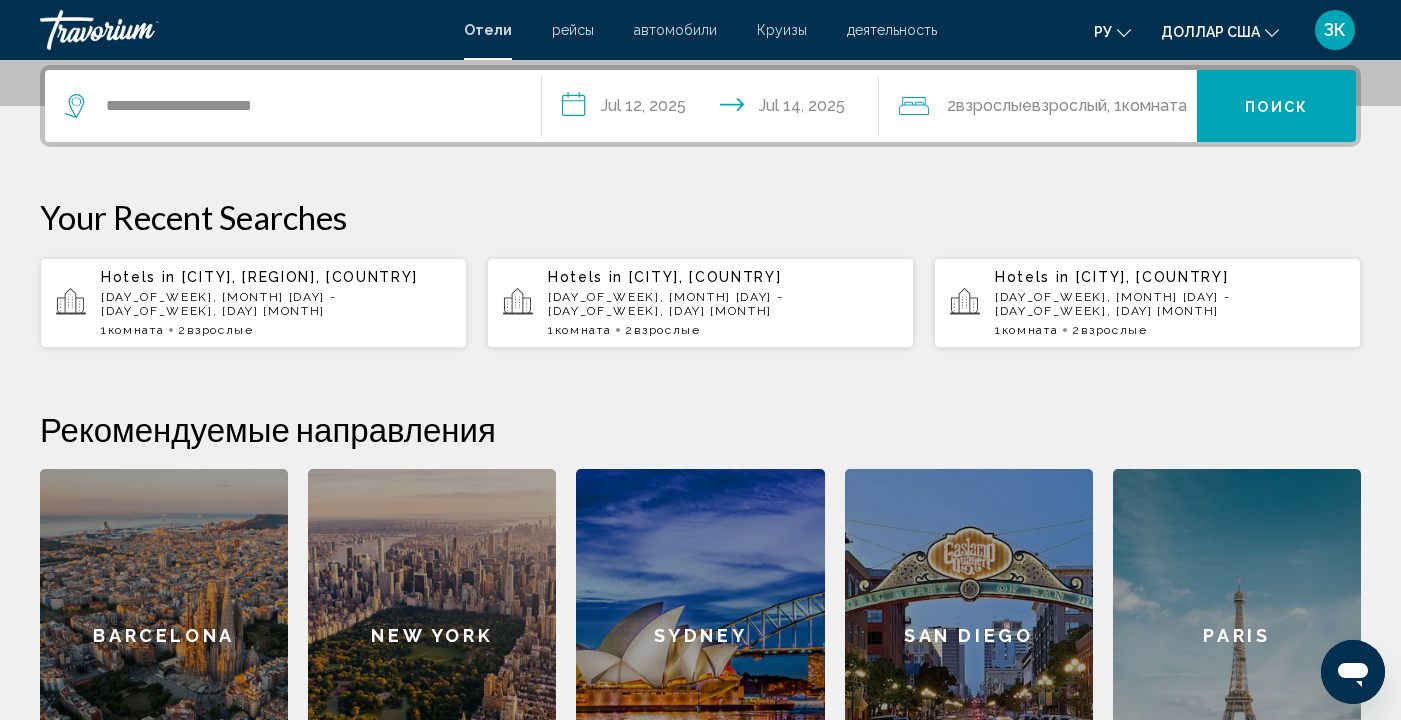 click on "2  Взрослые Взрослый , 1  Комната номера" 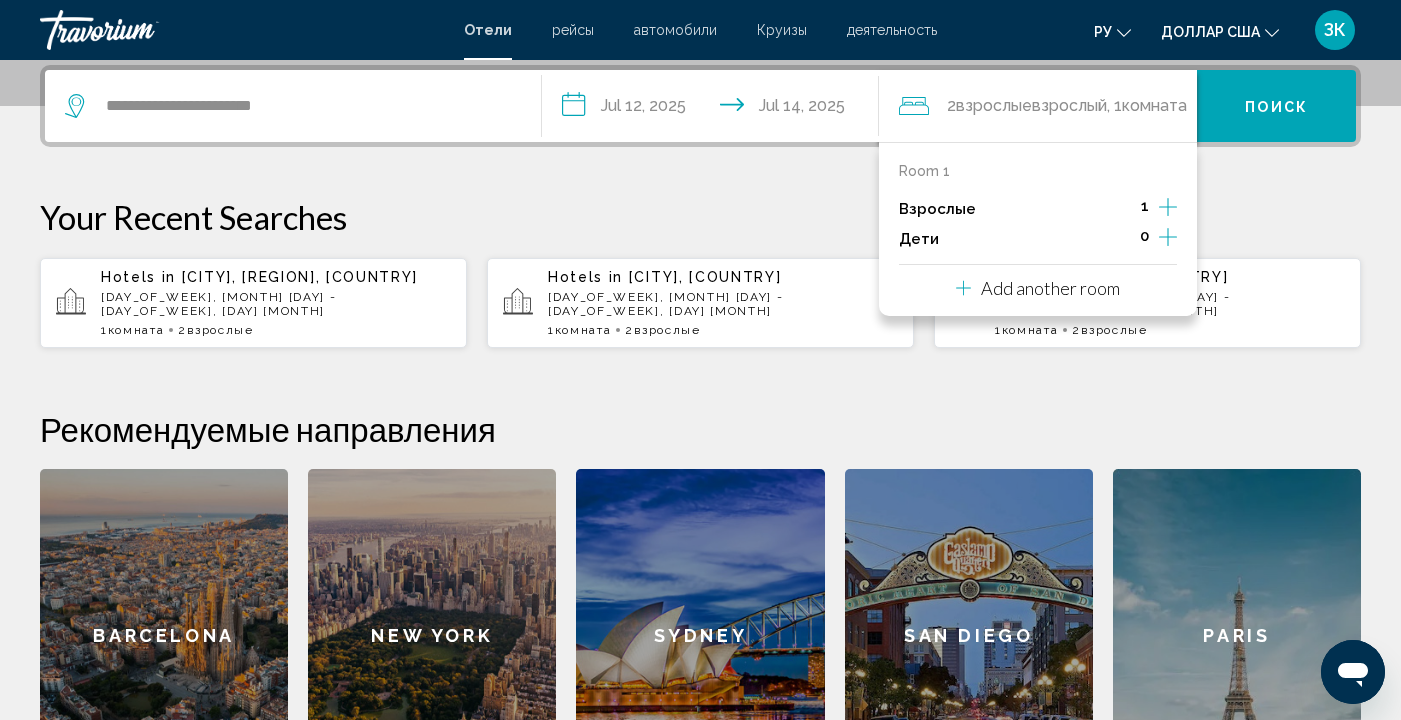 click on "Дети
0" at bounding box center [1038, 239] 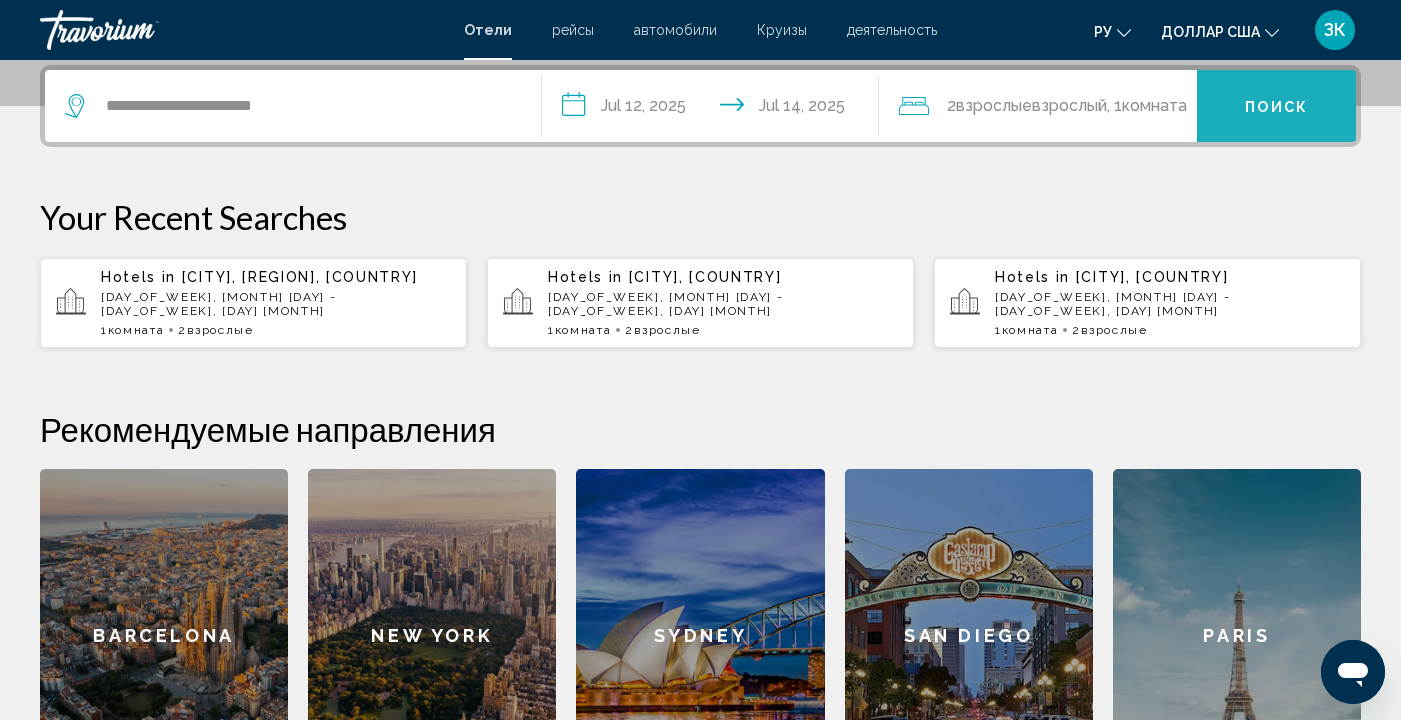 click on "Поиск" at bounding box center [1276, 107] 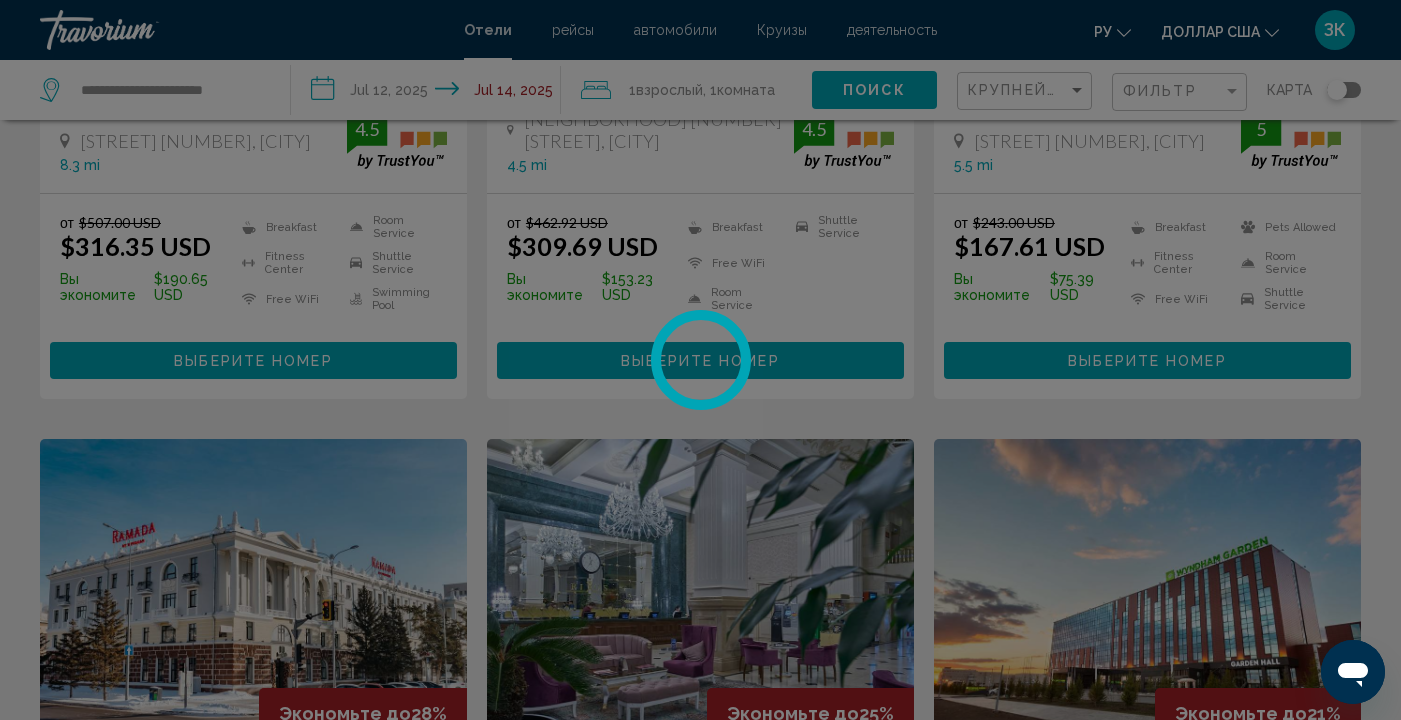 scroll, scrollTop: 0, scrollLeft: 0, axis: both 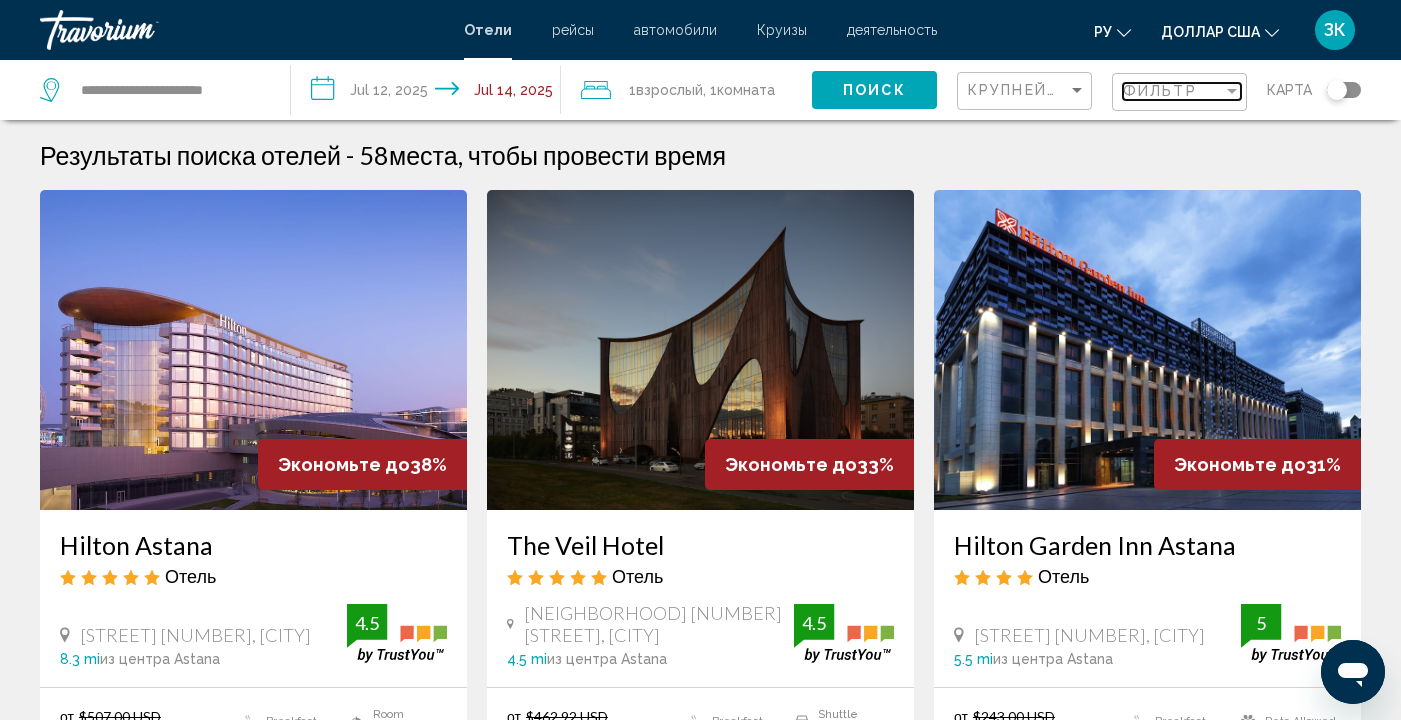 click at bounding box center [1232, 91] 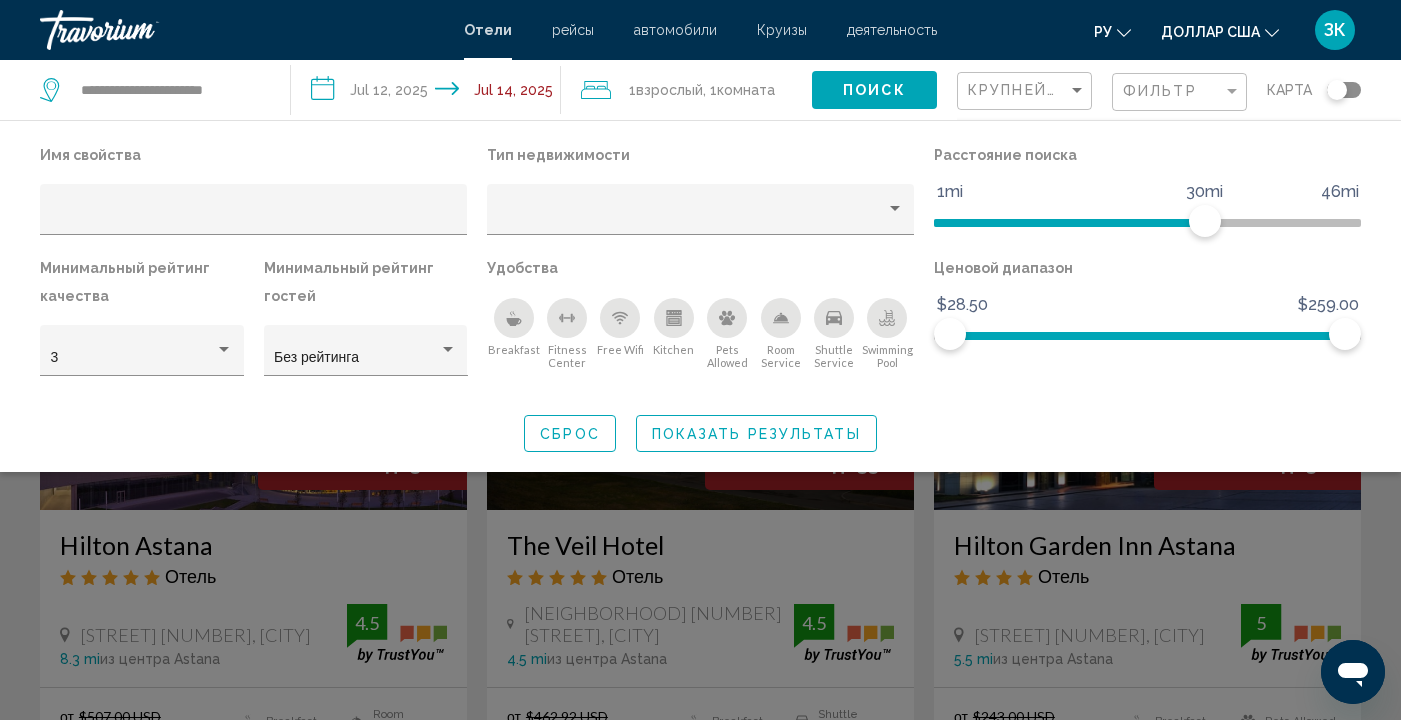 click 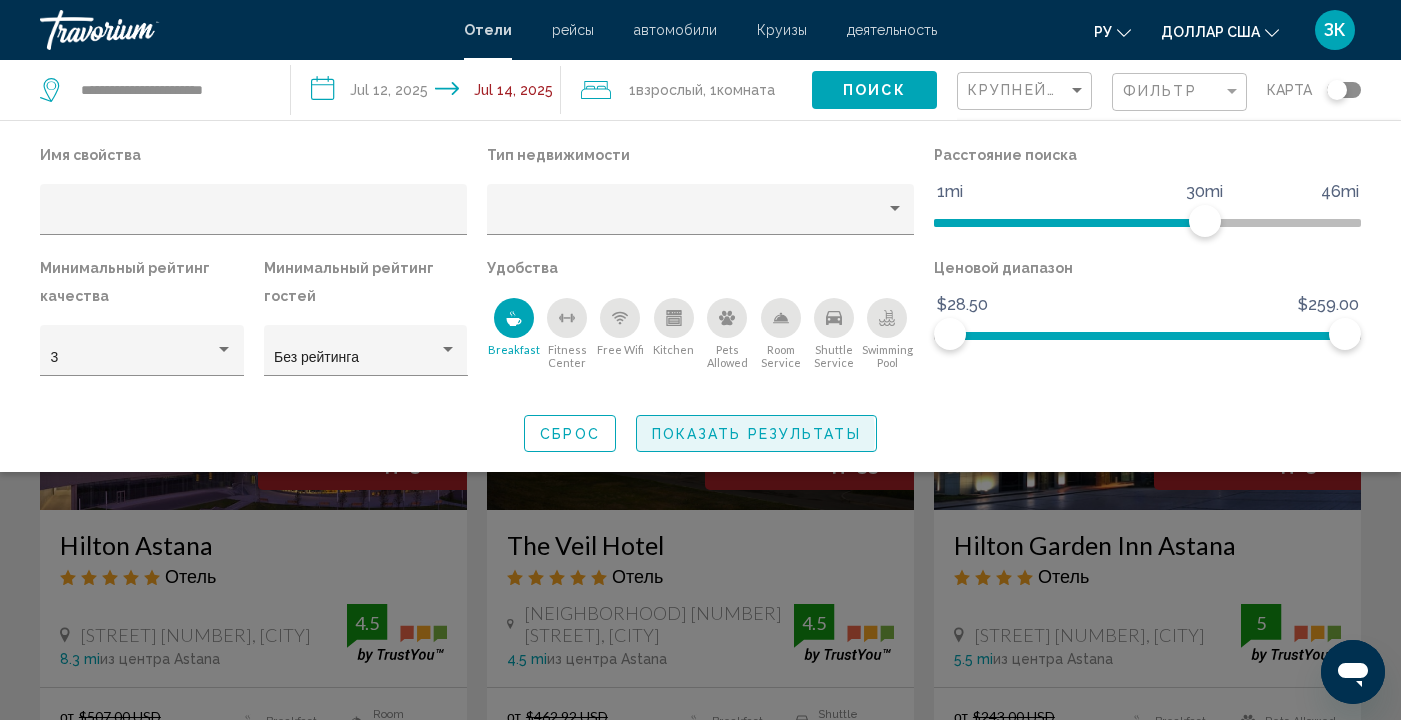 click on "Показать результаты" 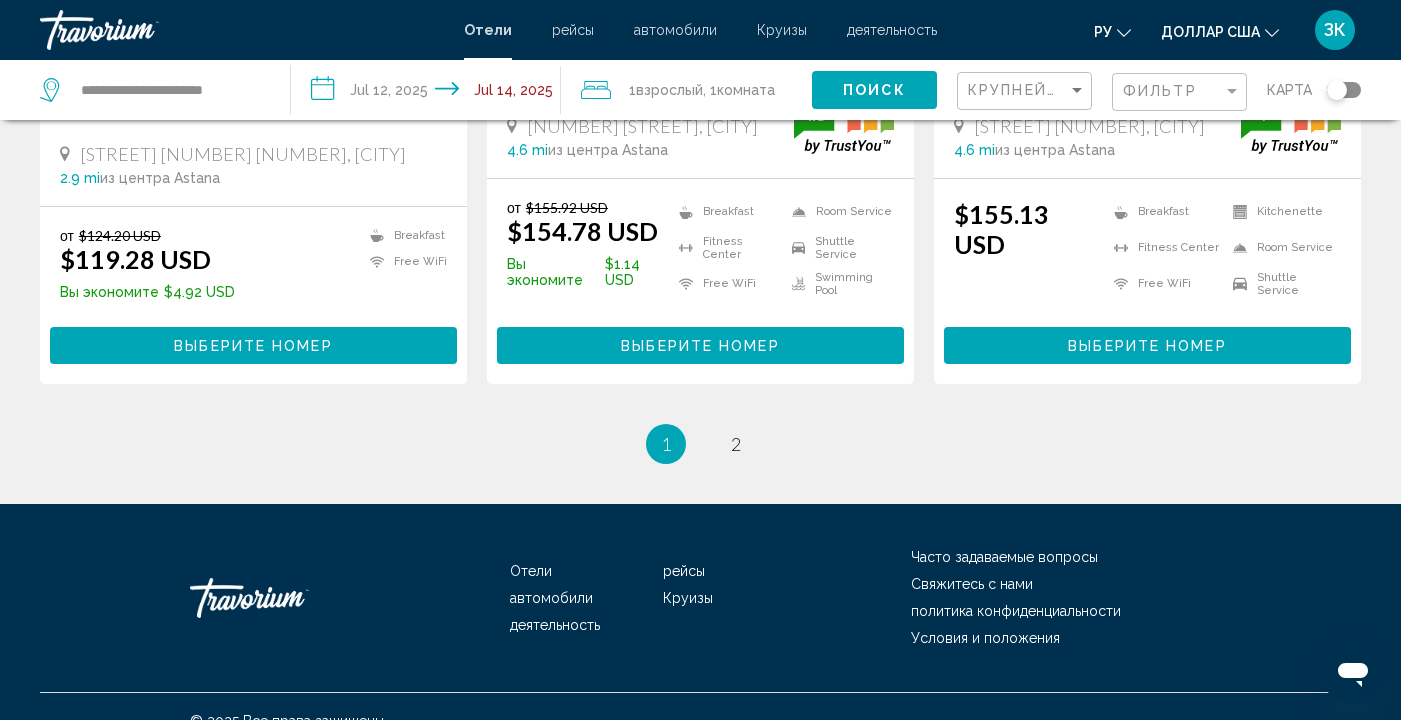 scroll, scrollTop: 2793, scrollLeft: 0, axis: vertical 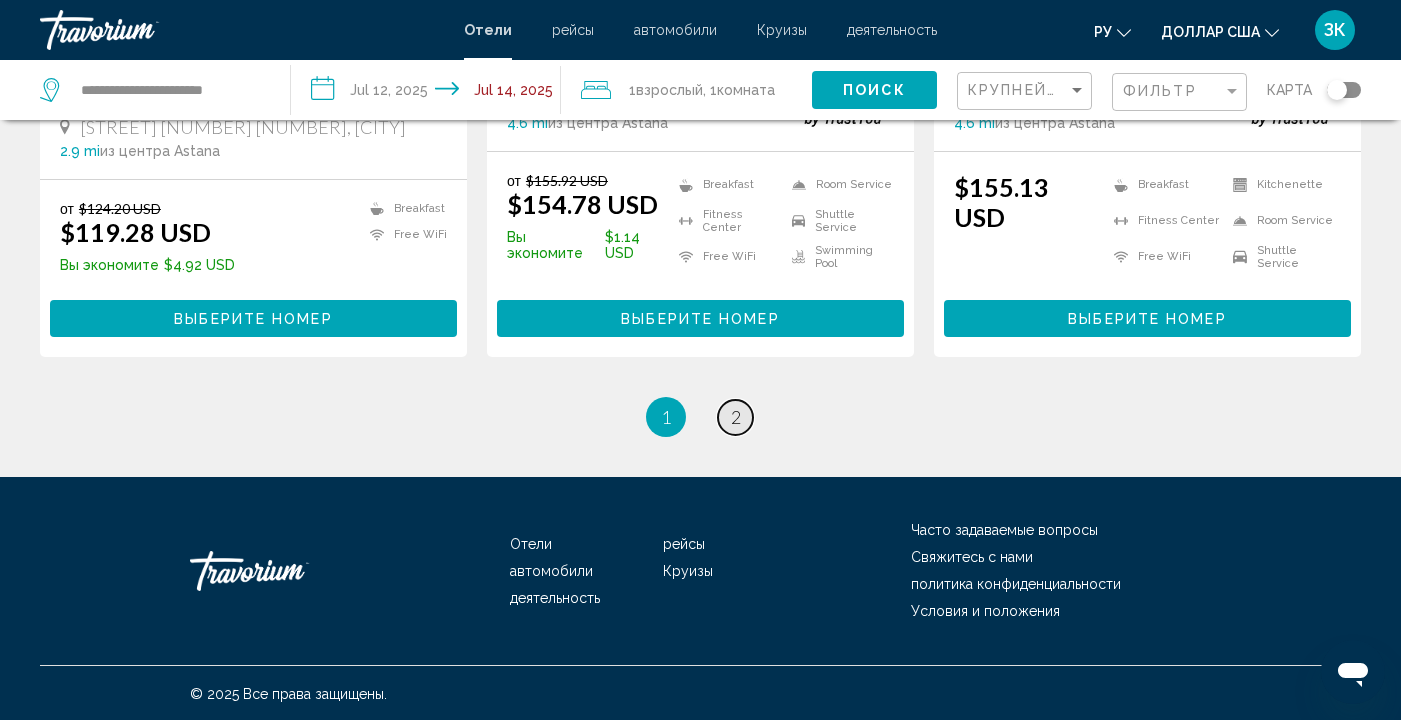 click on "2" at bounding box center [736, 417] 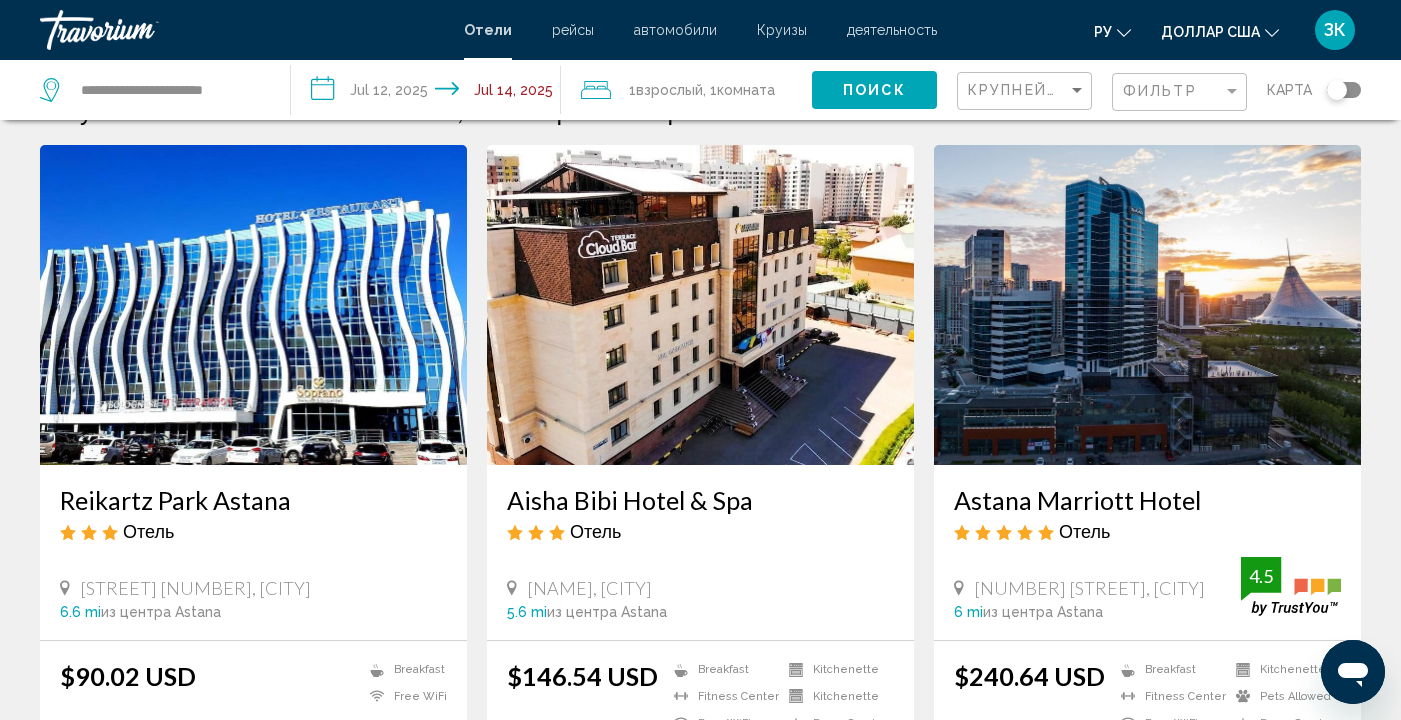 scroll, scrollTop: 187, scrollLeft: 0, axis: vertical 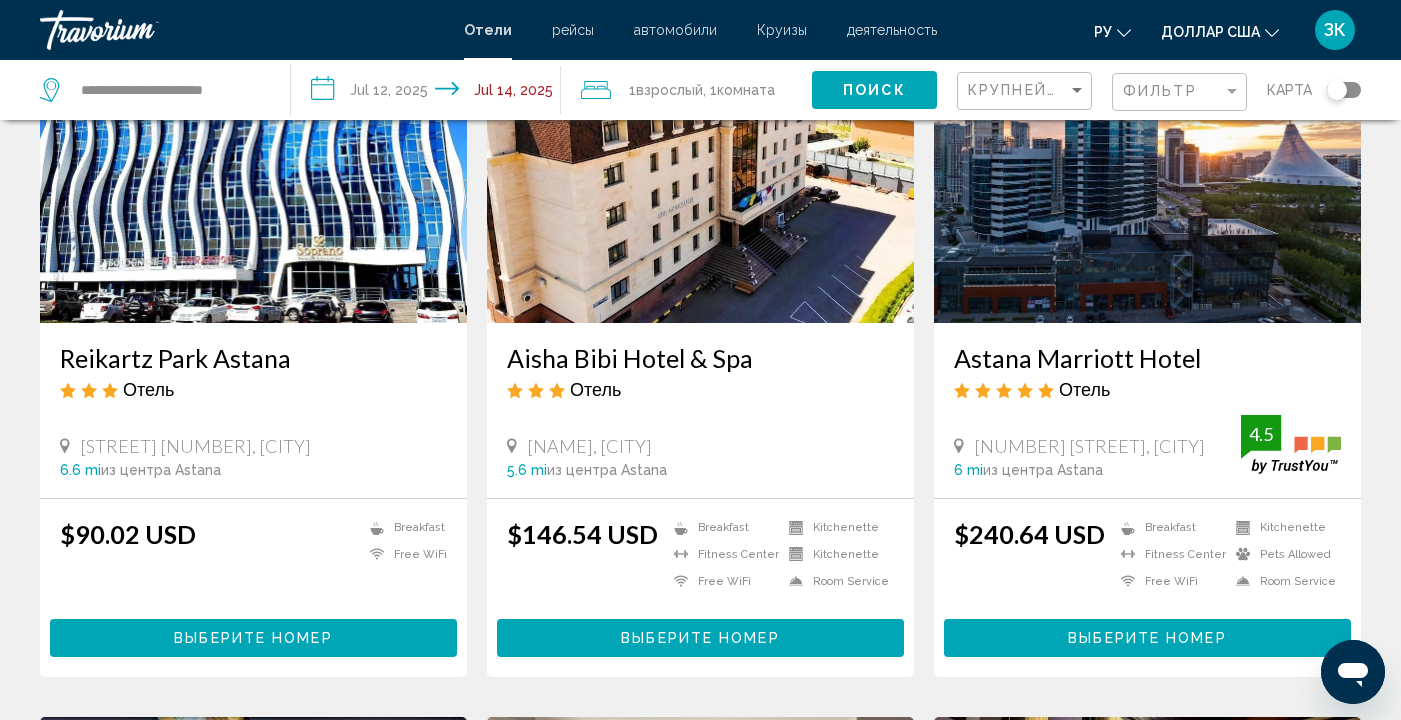 click on "Выберите номер" at bounding box center [253, 639] 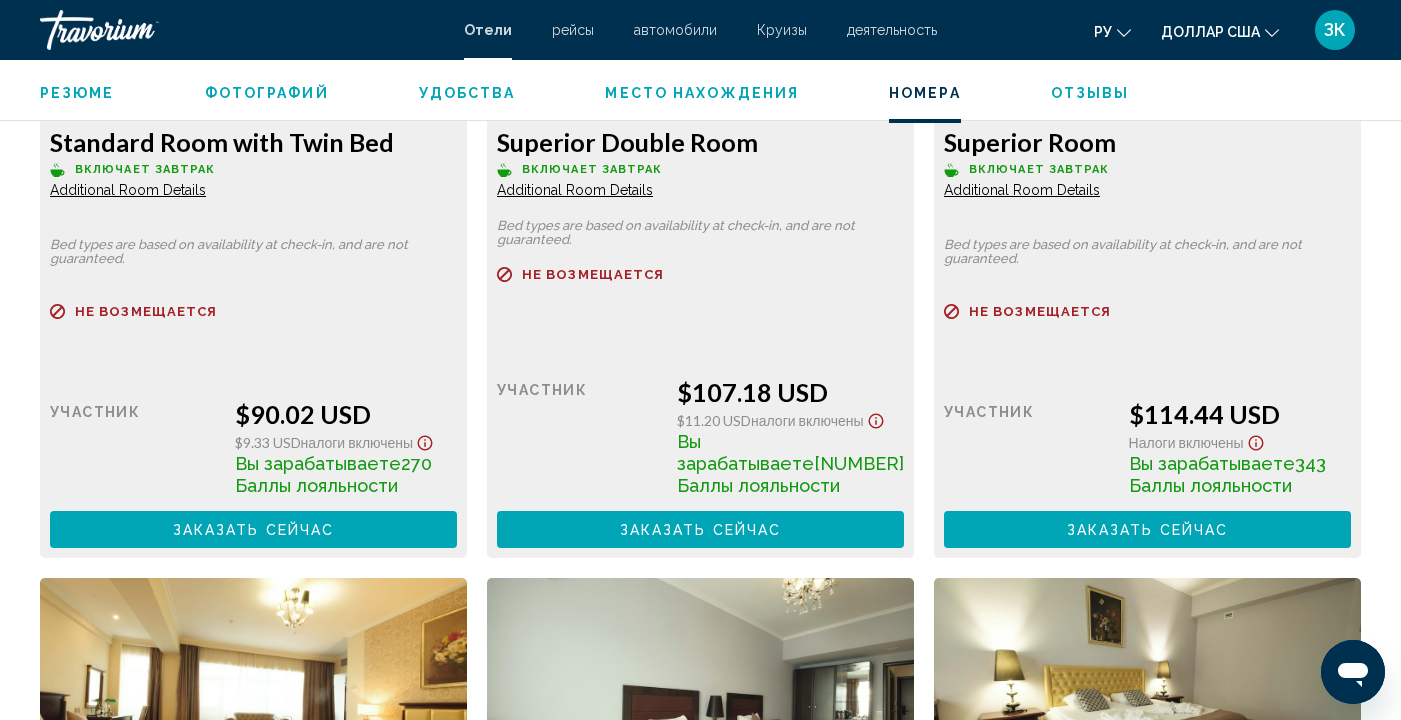 scroll, scrollTop: 3004, scrollLeft: 0, axis: vertical 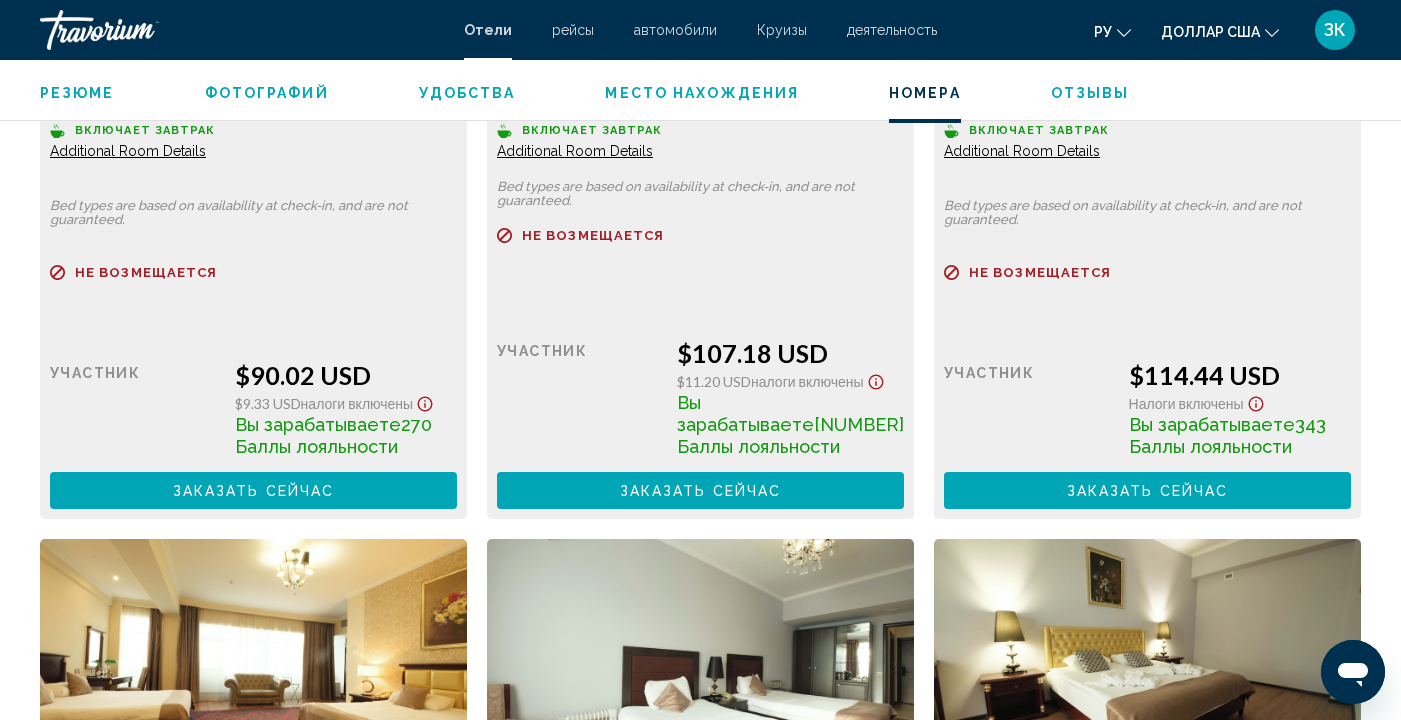 click on "Заказать сейчас" at bounding box center (254, 491) 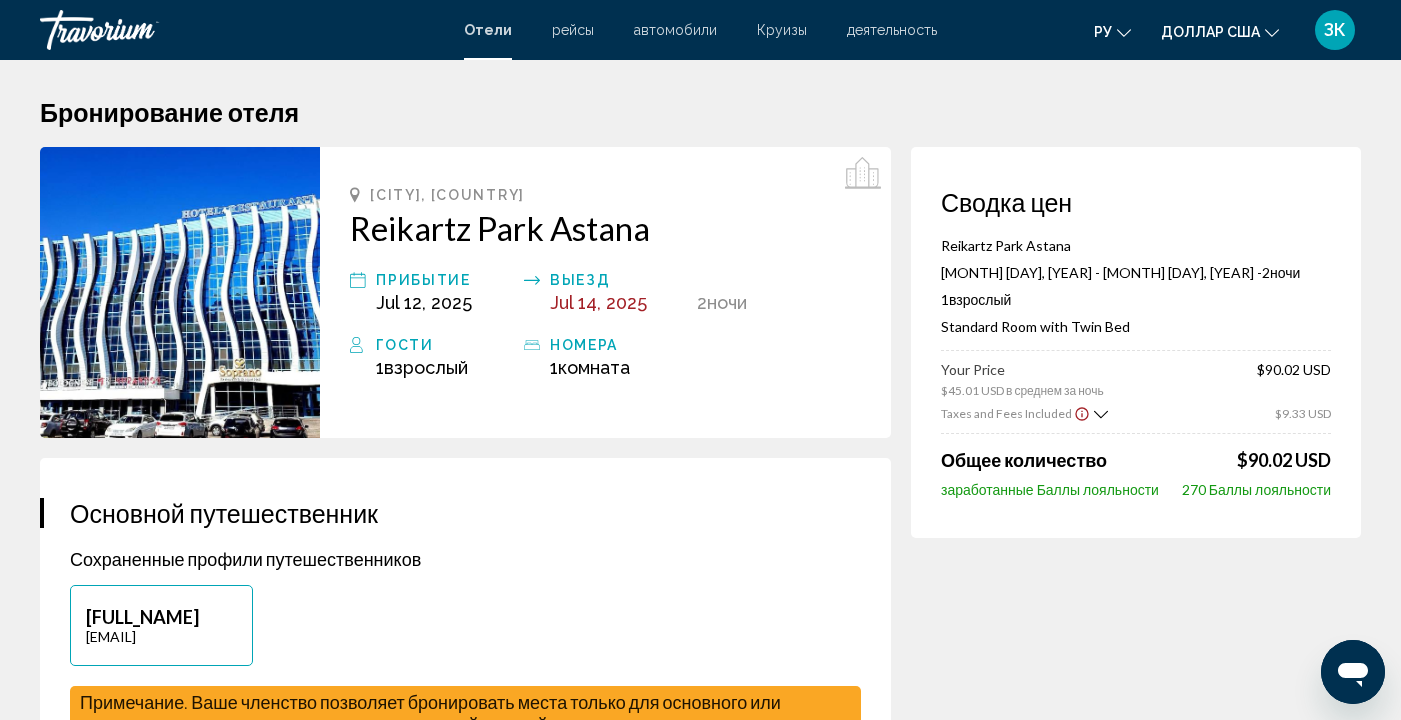 scroll, scrollTop: 4, scrollLeft: 0, axis: vertical 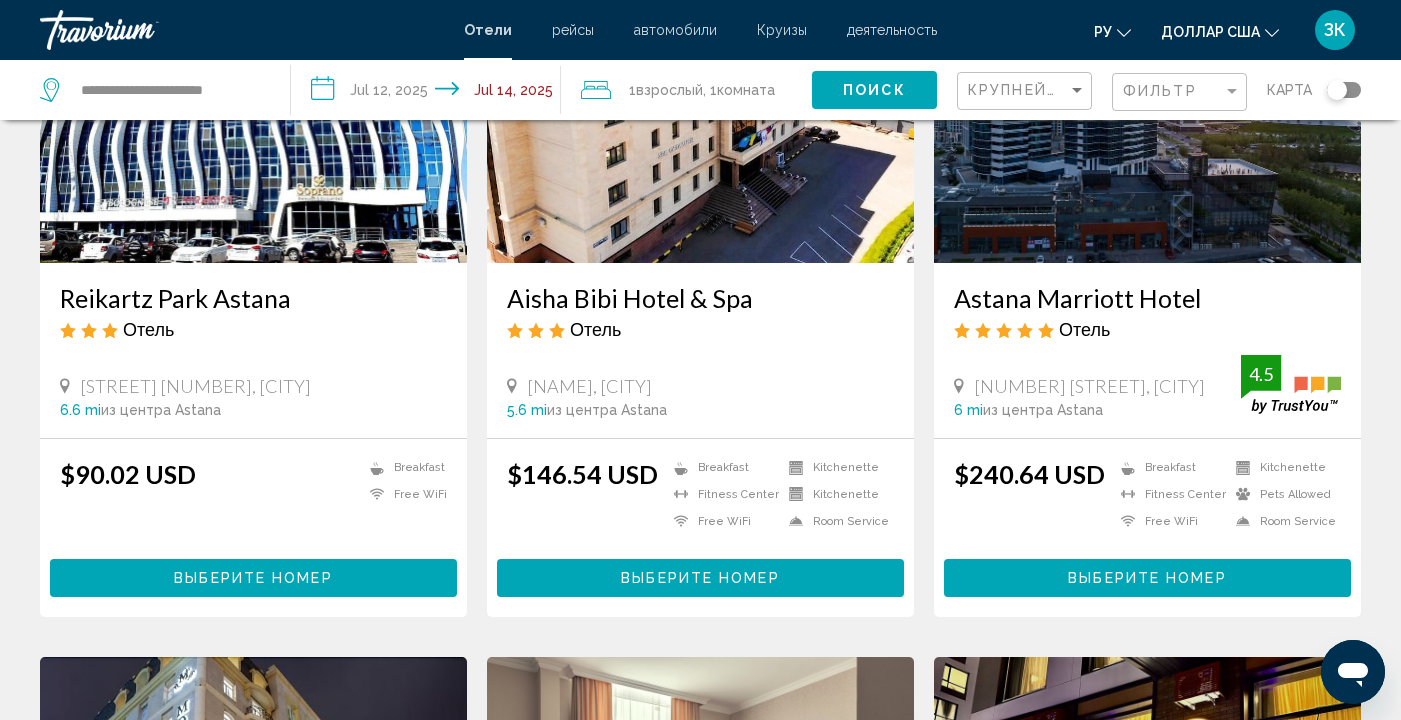 click at bounding box center [253, 103] 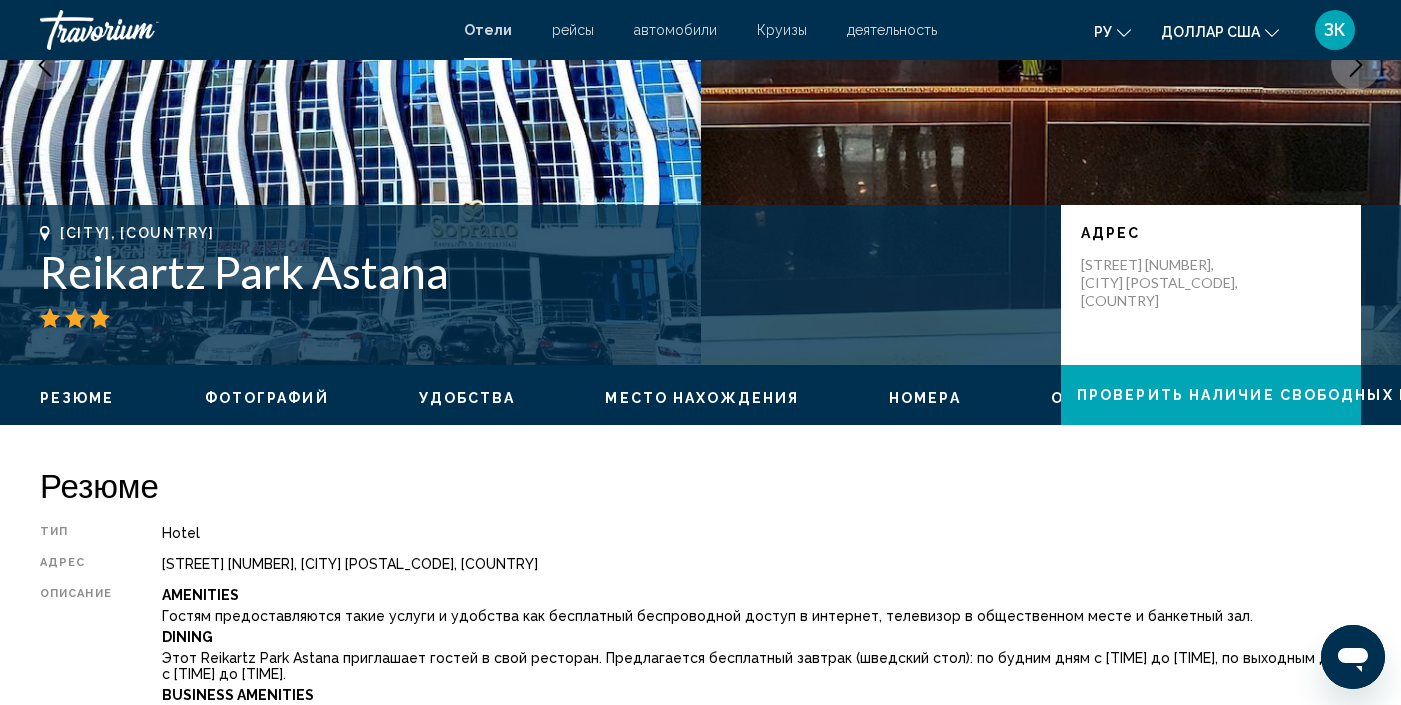 scroll, scrollTop: 295, scrollLeft: 0, axis: vertical 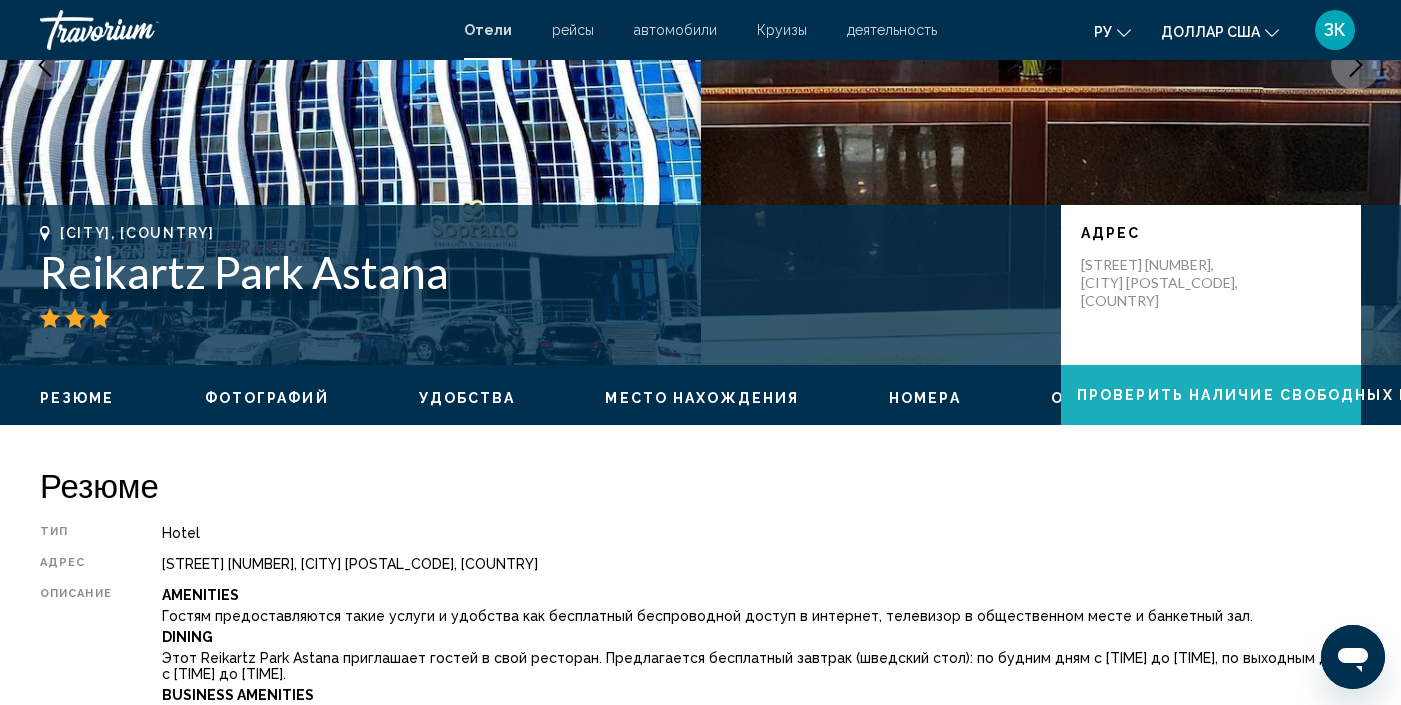 click on "Проверить наличие свободных мест" 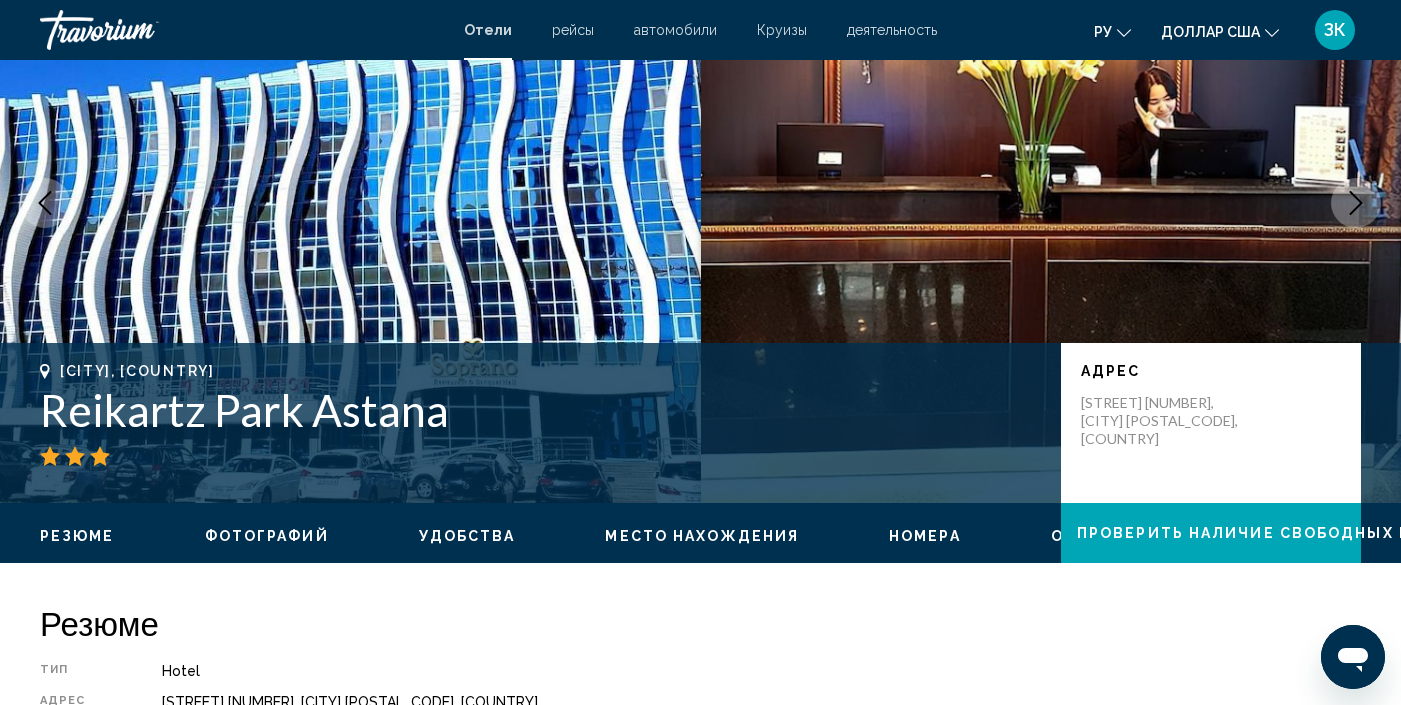 scroll, scrollTop: 0, scrollLeft: 0, axis: both 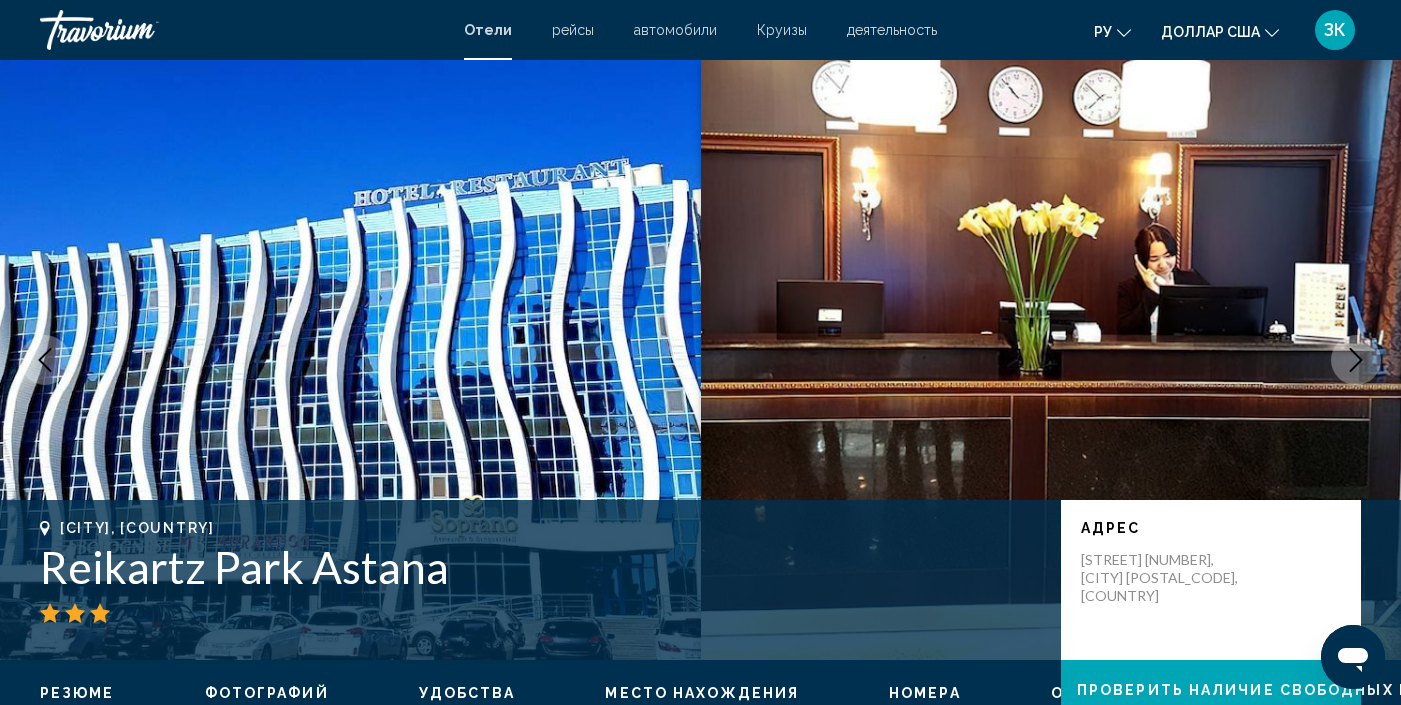click at bounding box center [1051, 360] 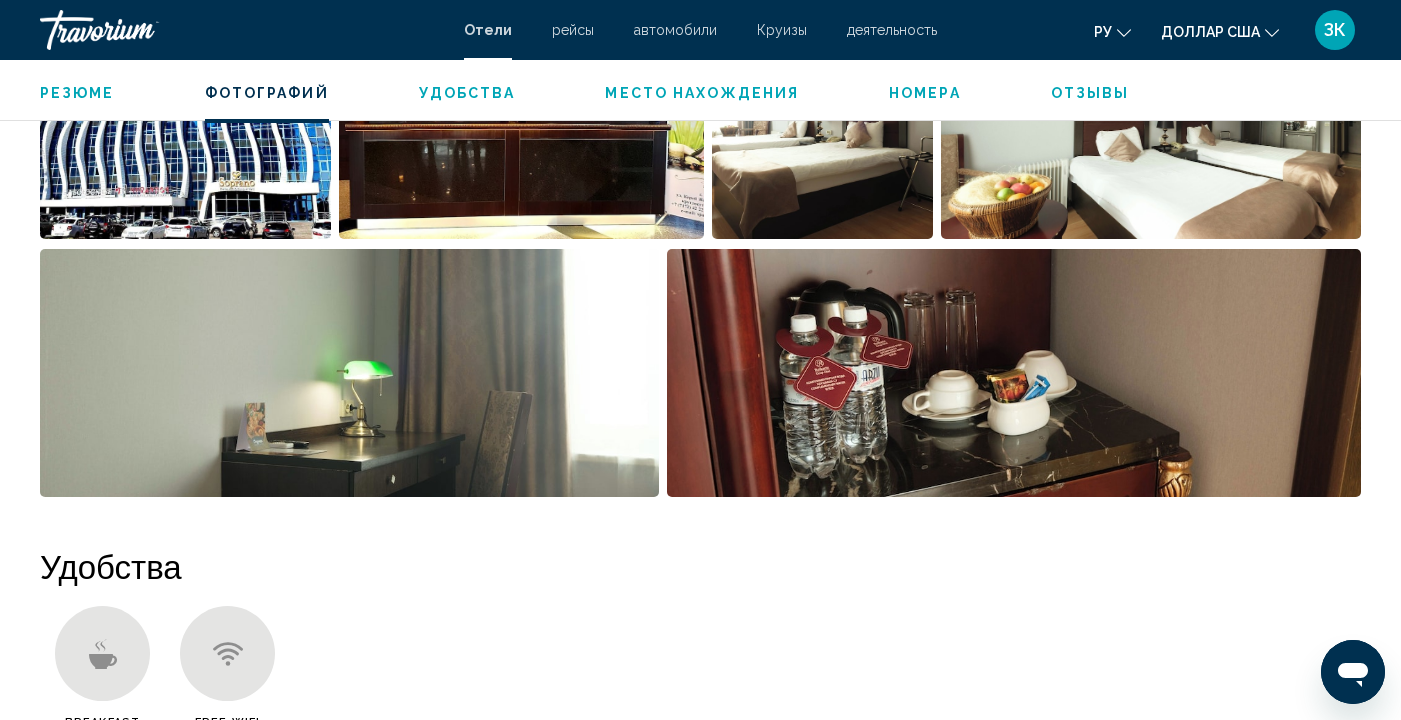 scroll, scrollTop: 1173, scrollLeft: 0, axis: vertical 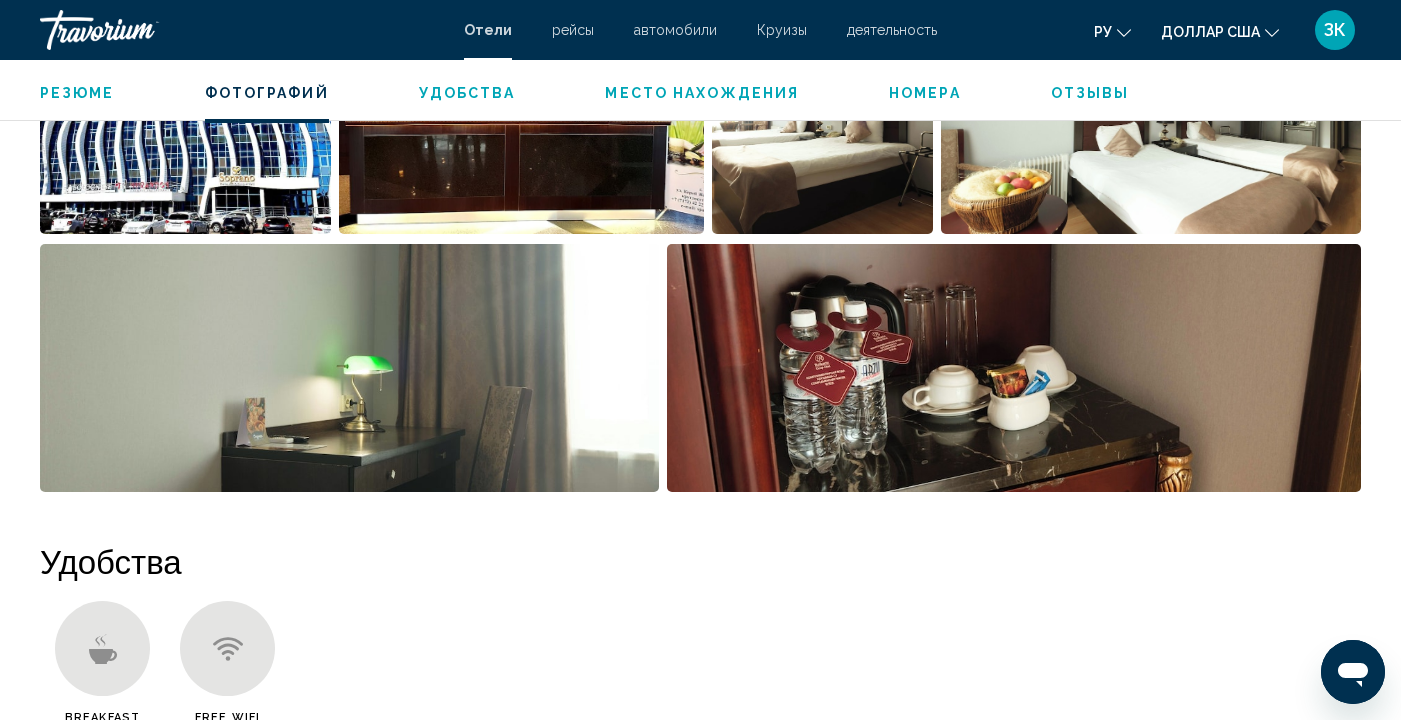 click 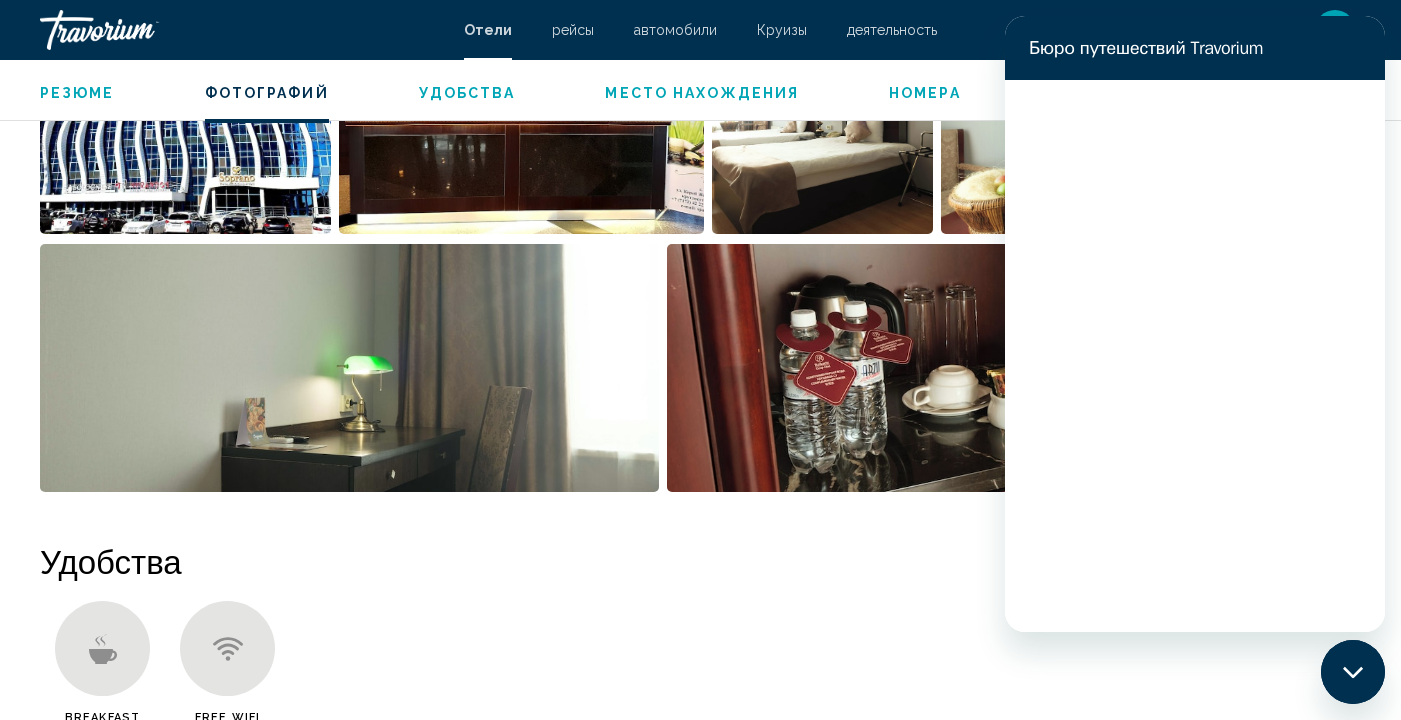 scroll, scrollTop: 0, scrollLeft: 0, axis: both 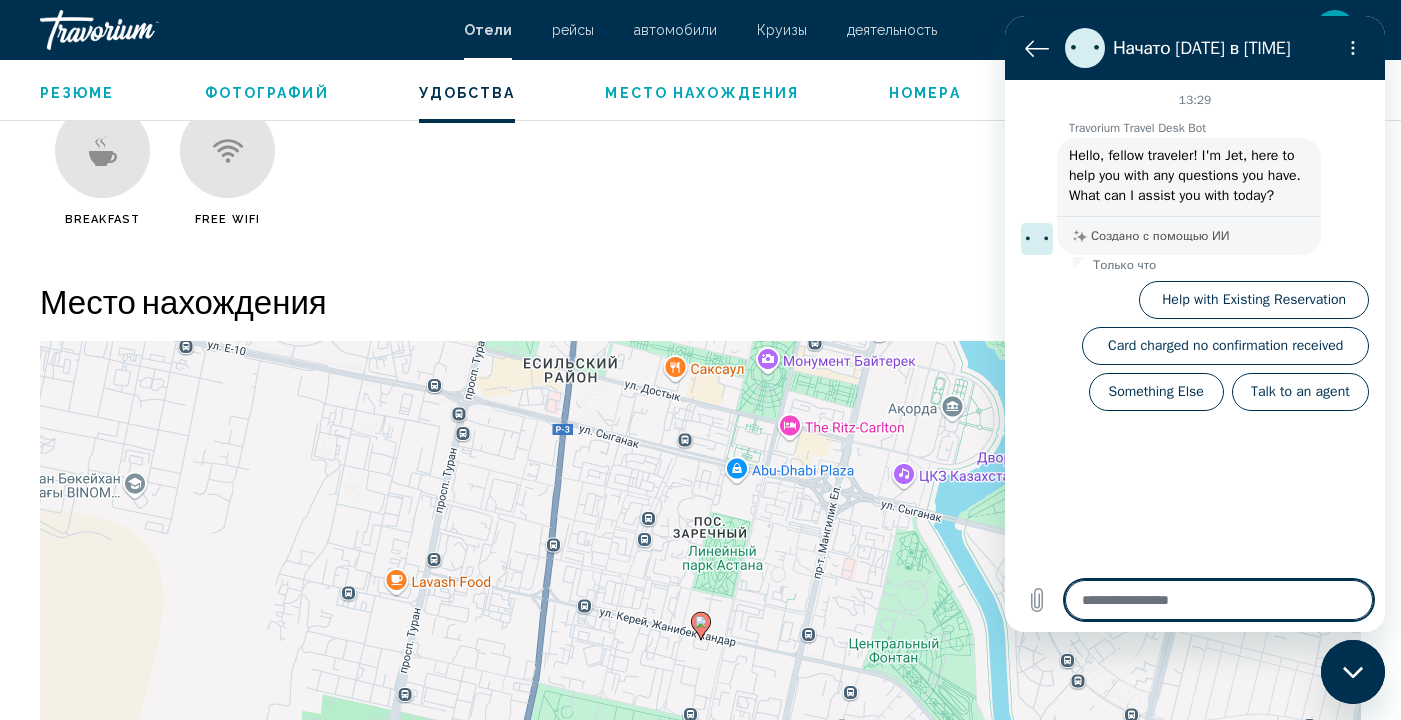 click at bounding box center [1219, 600] 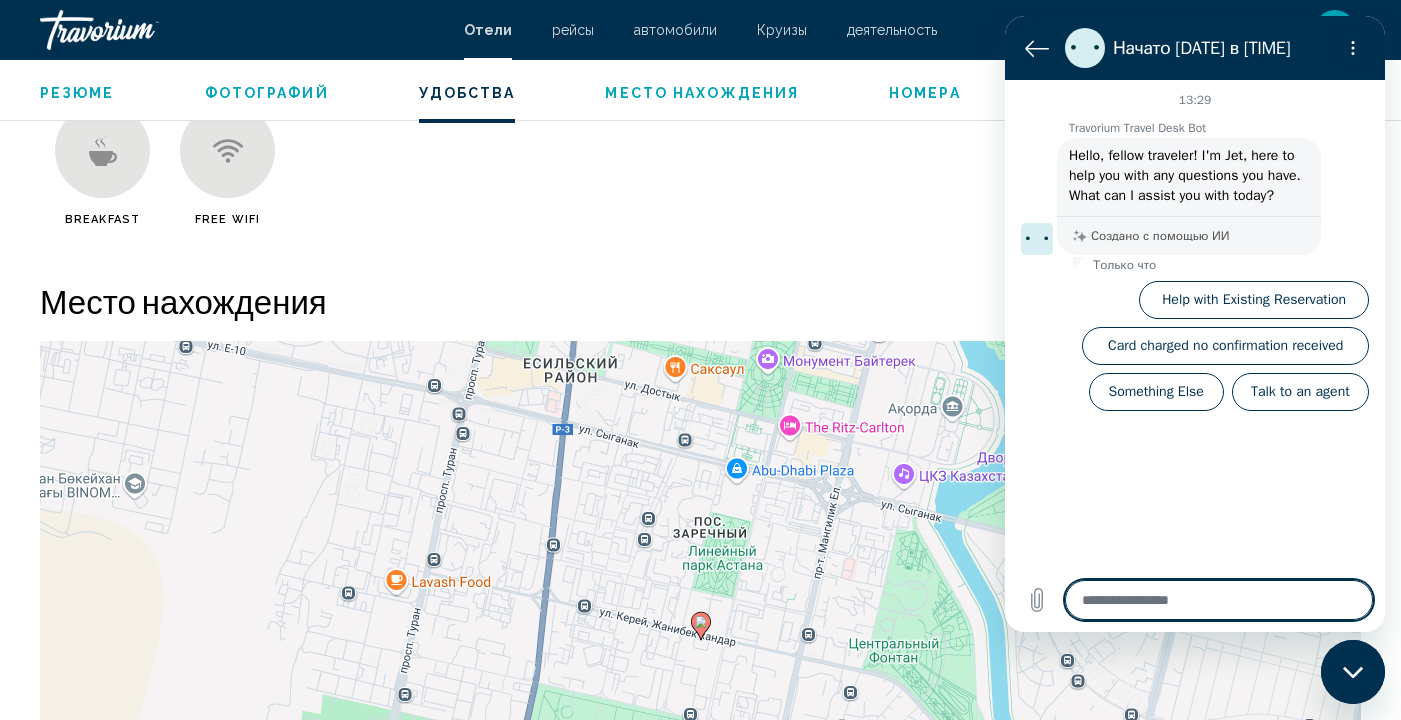 type on "*" 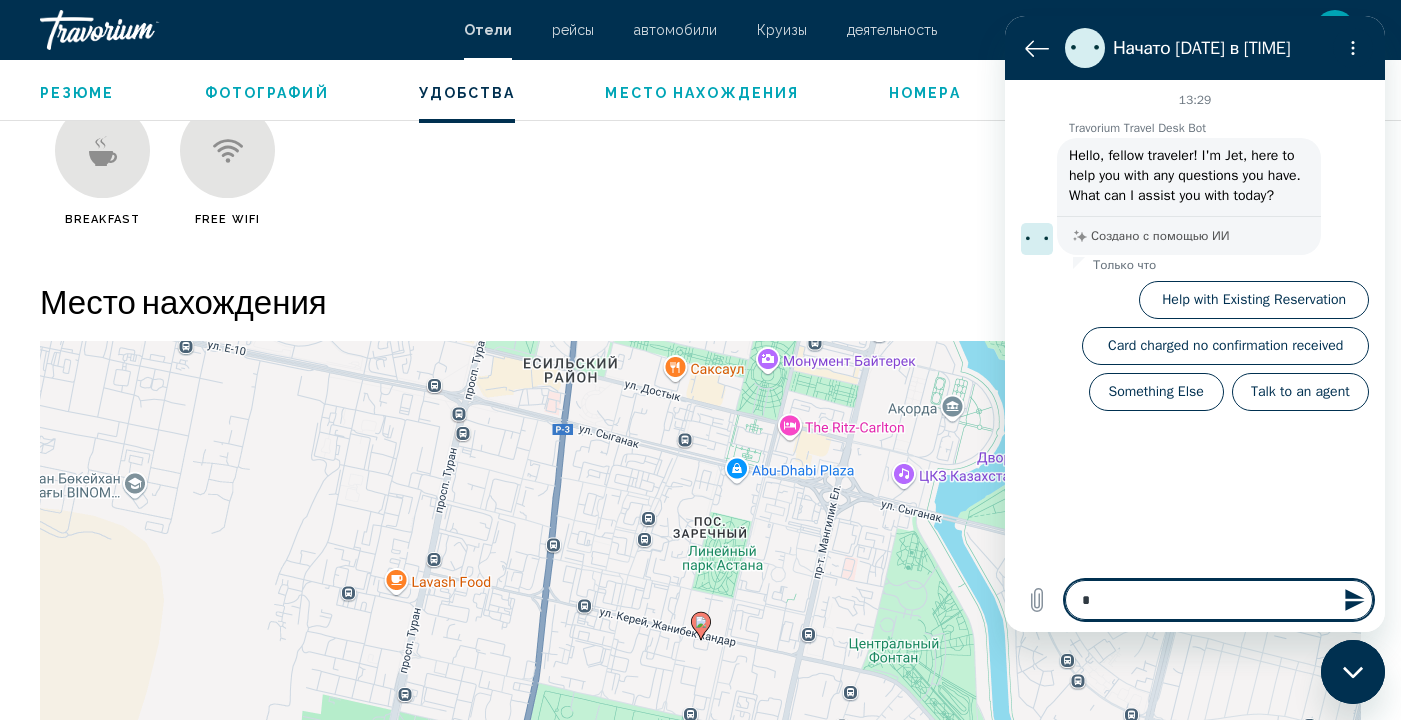 type on "**" 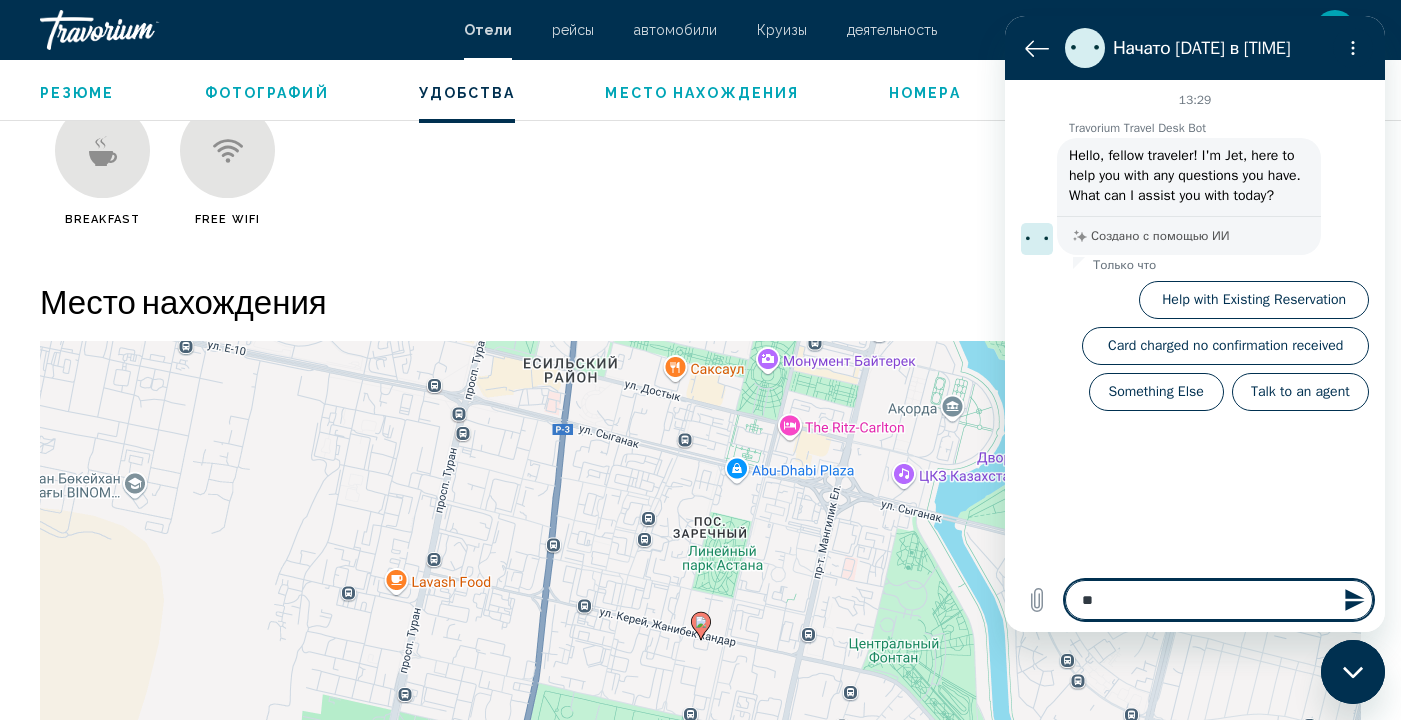 type on "***" 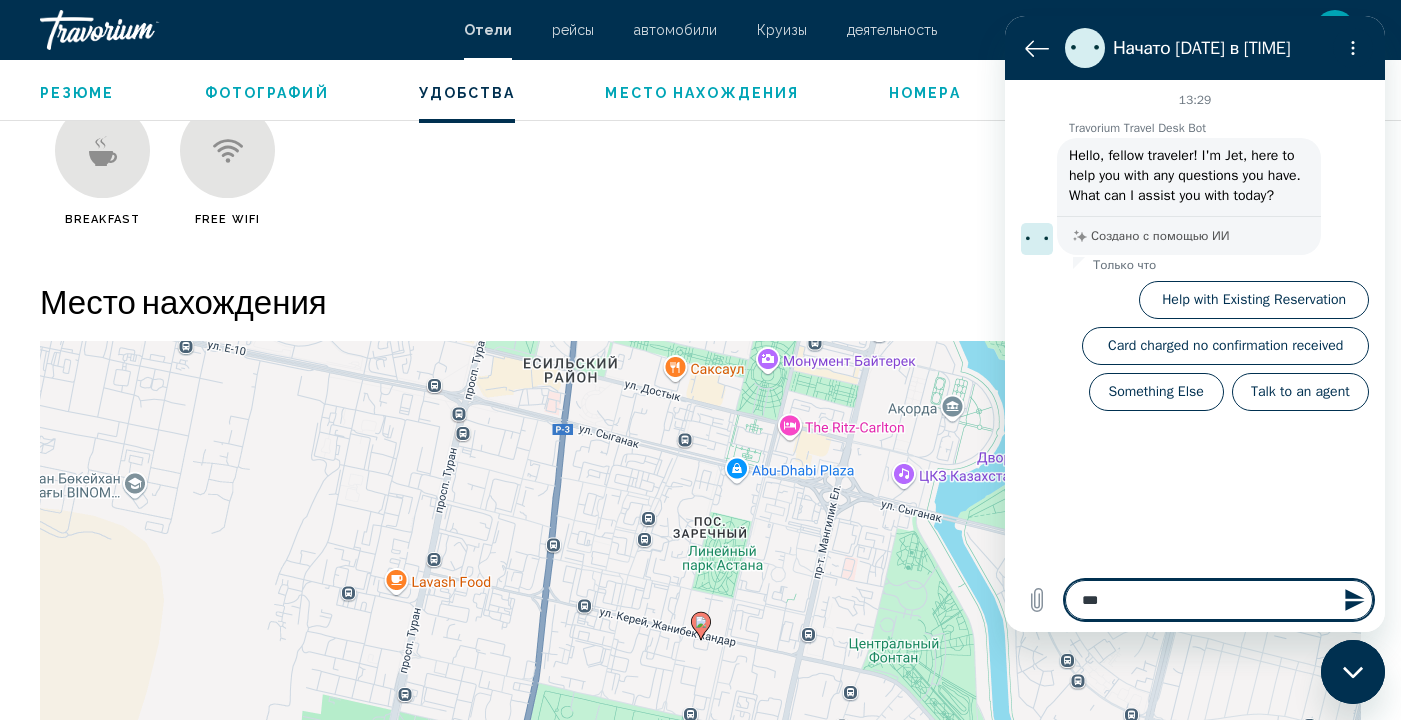 type on "***" 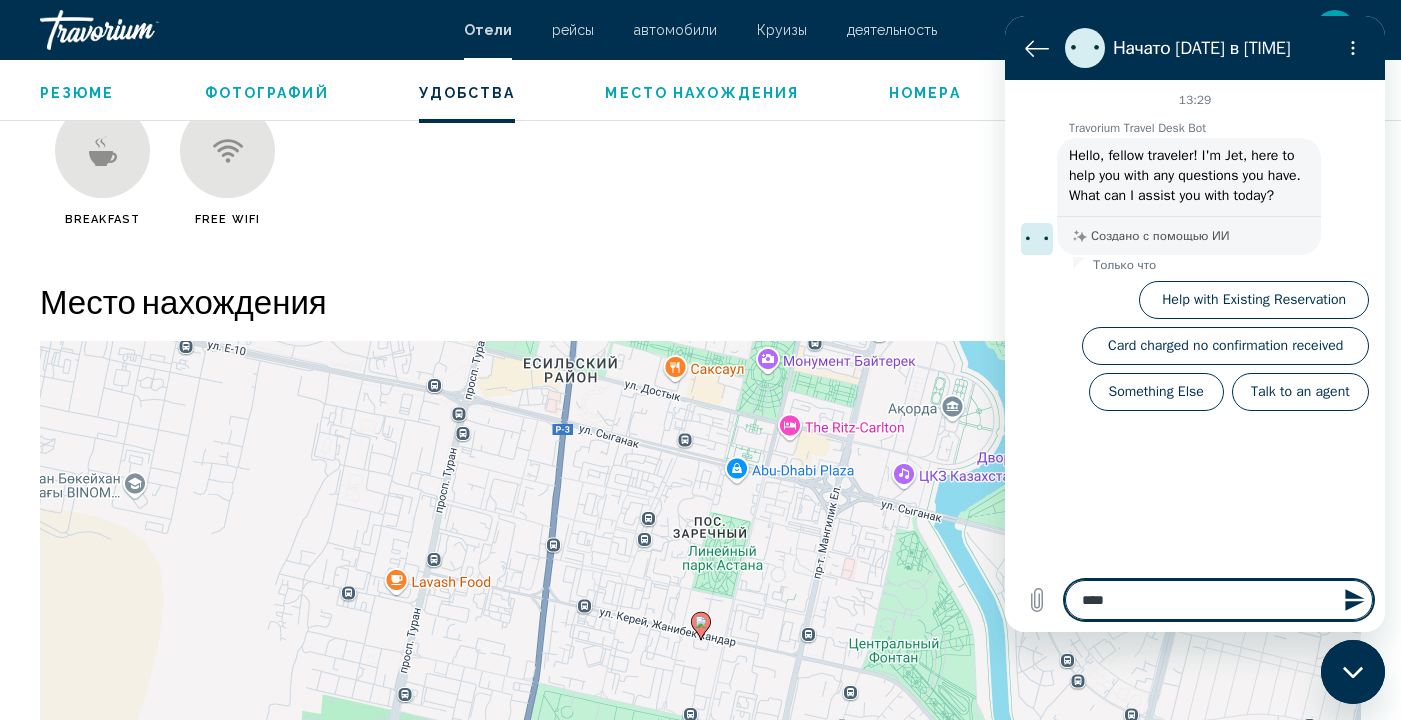 type on "*****" 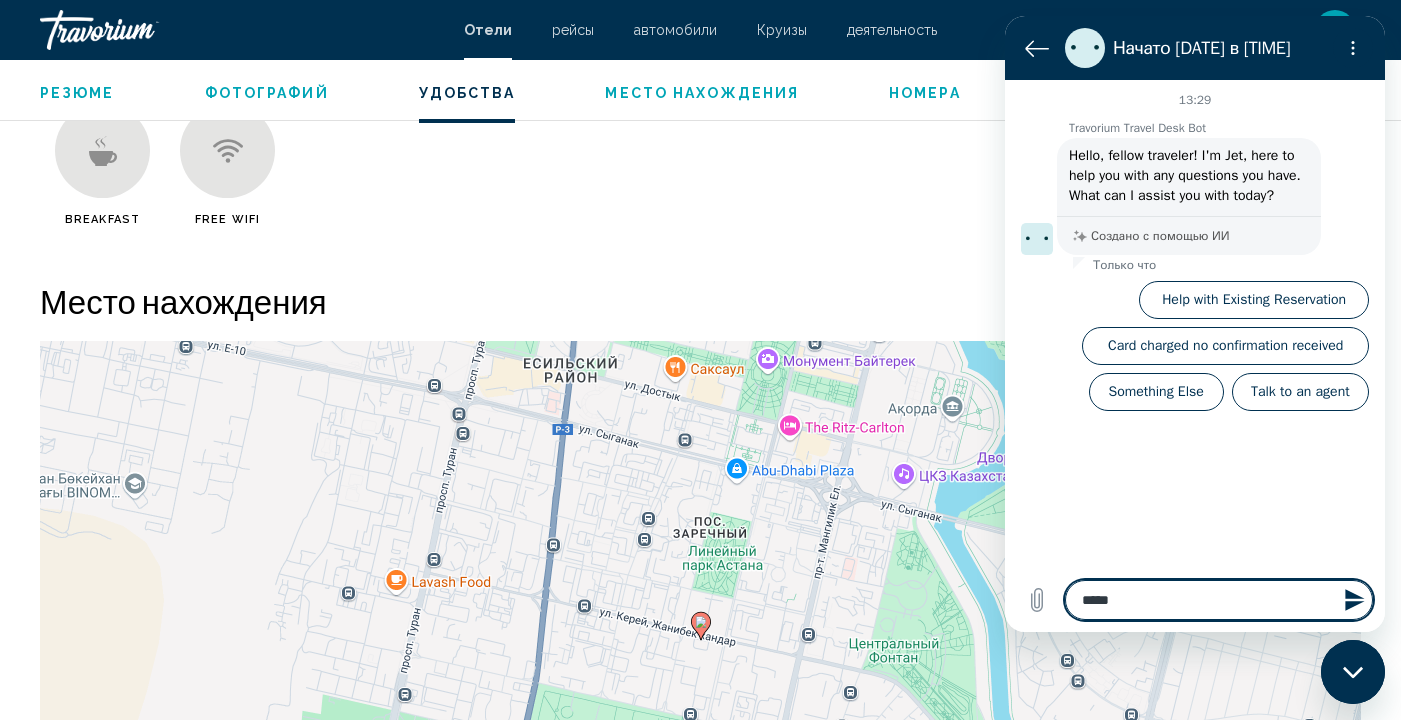 type on "******" 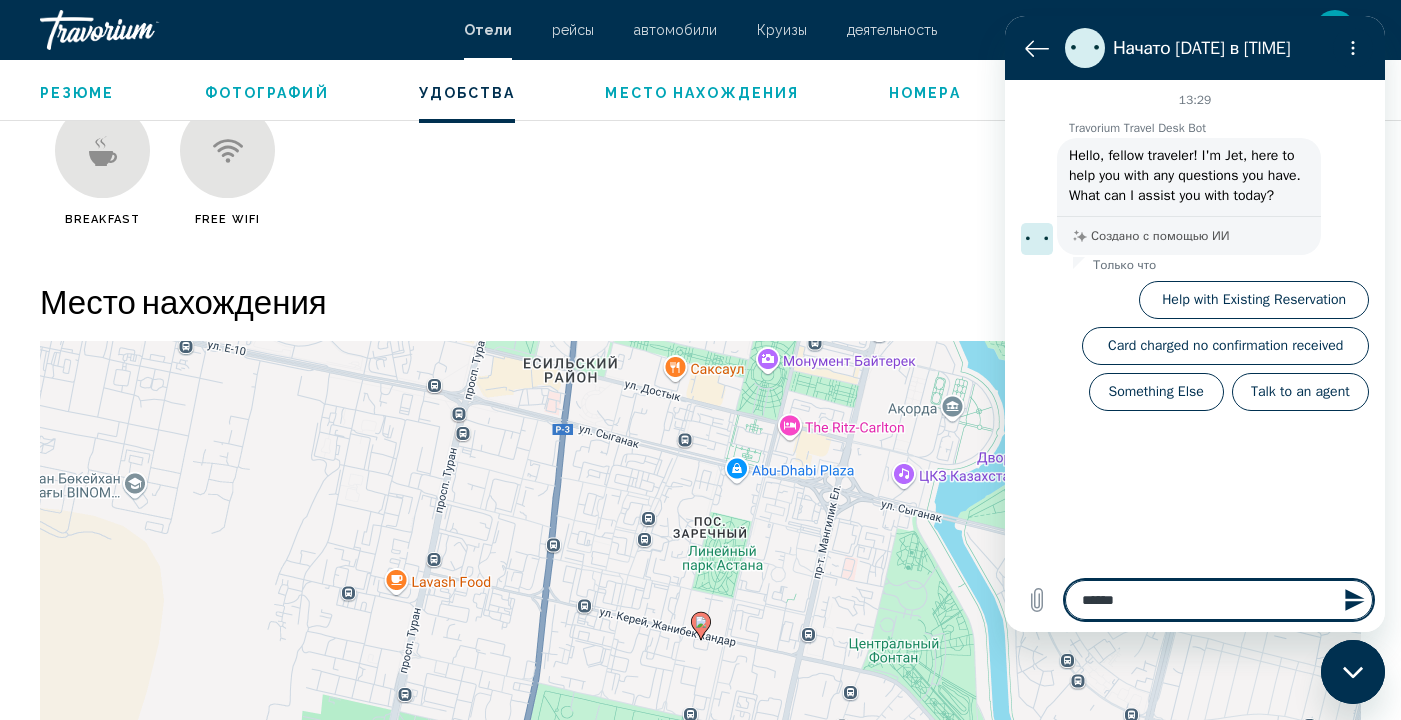 type on "******" 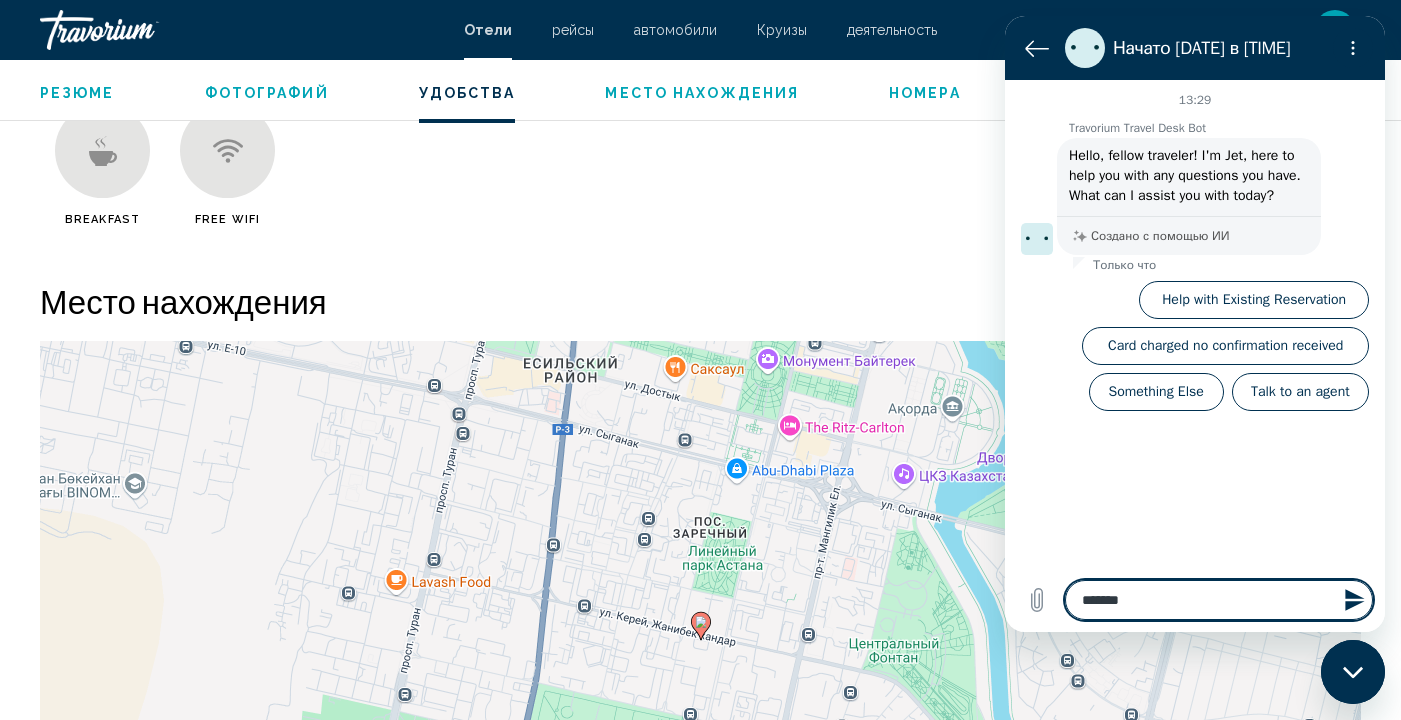 type on "********" 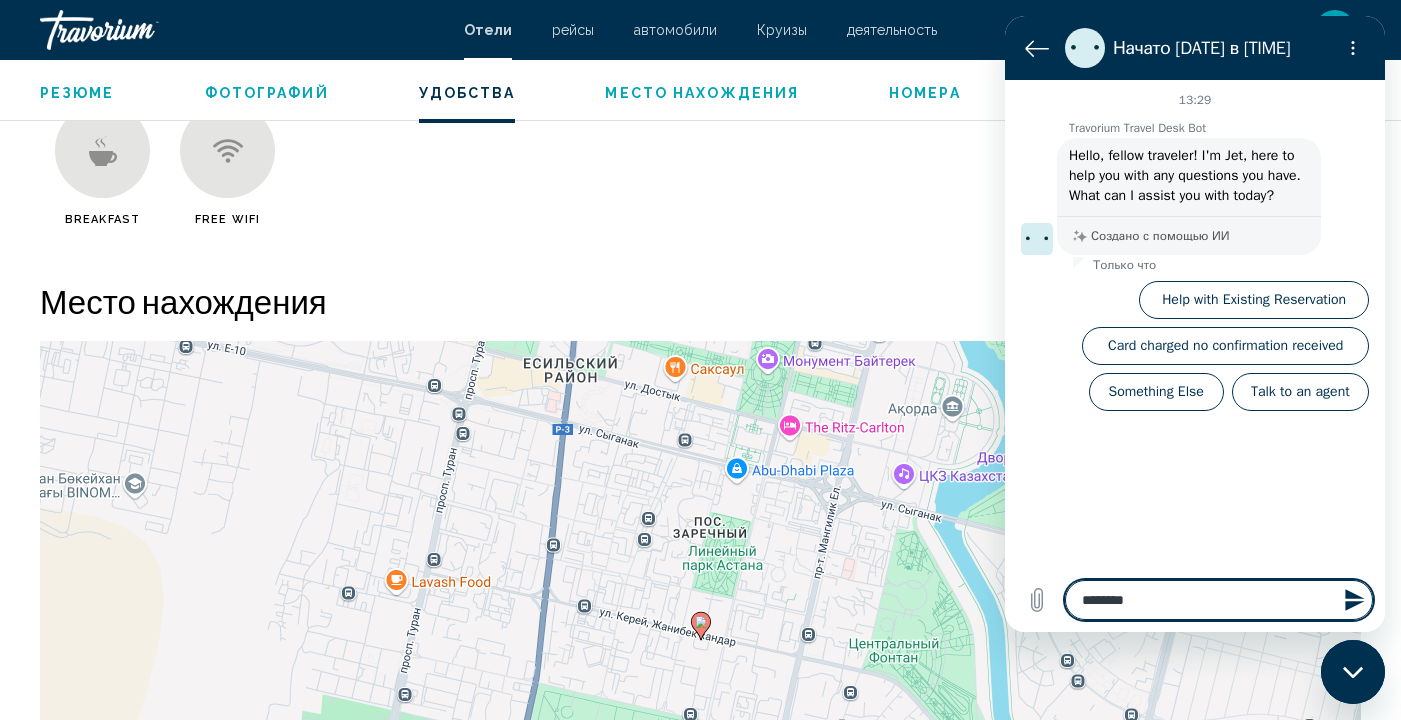 type on "*********" 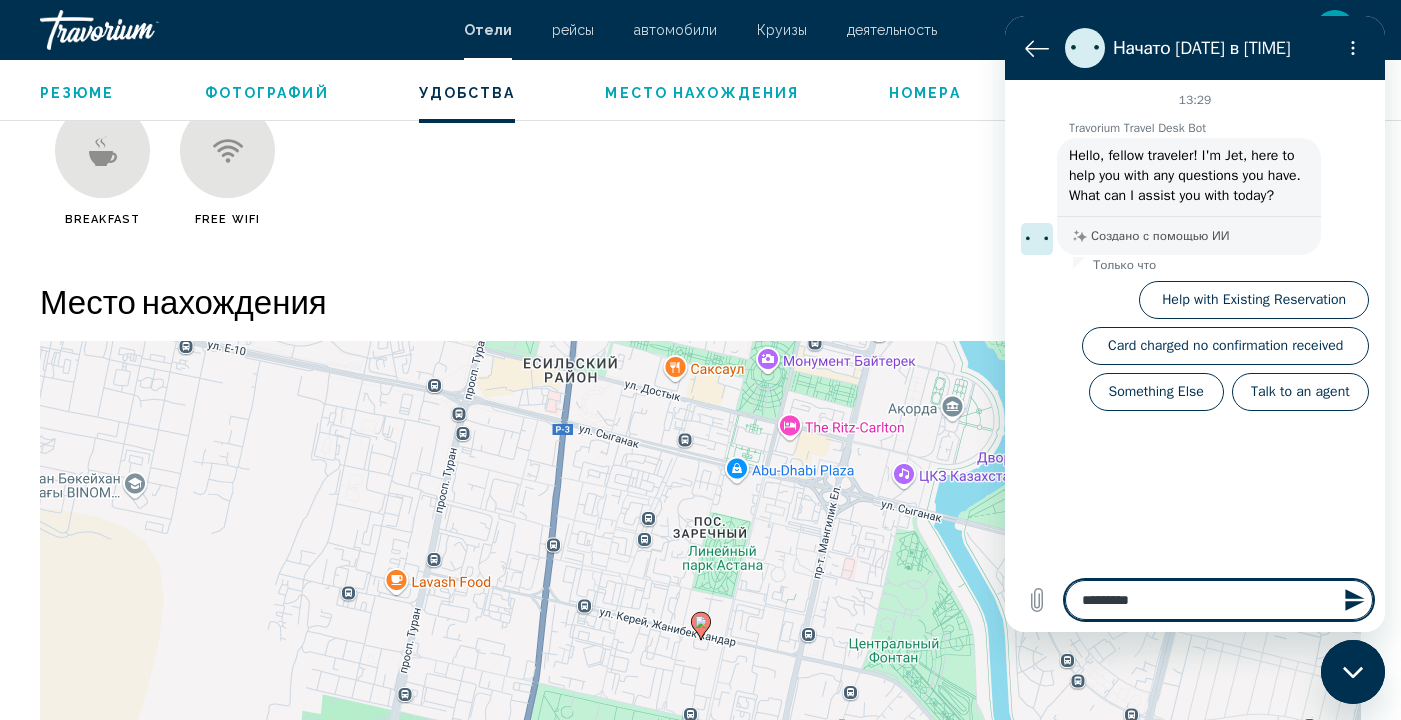 type on "**********" 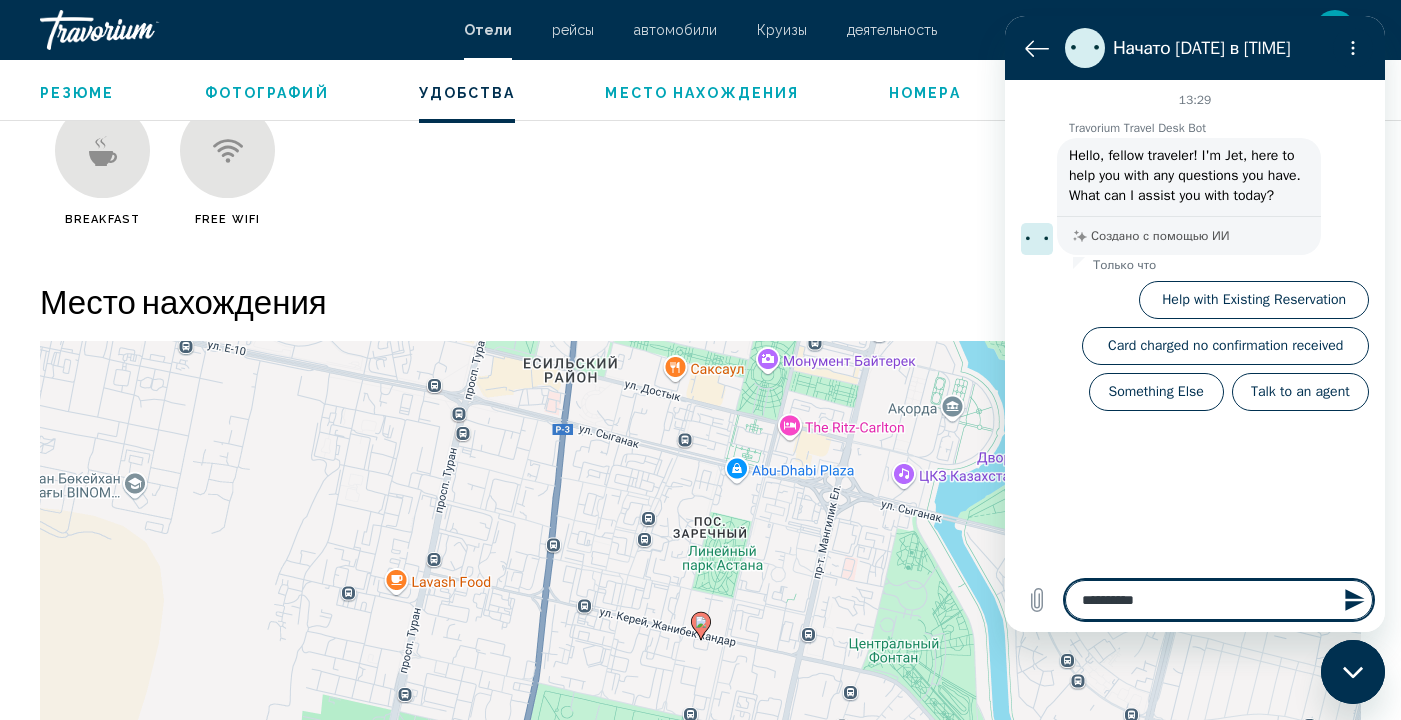 type on "**********" 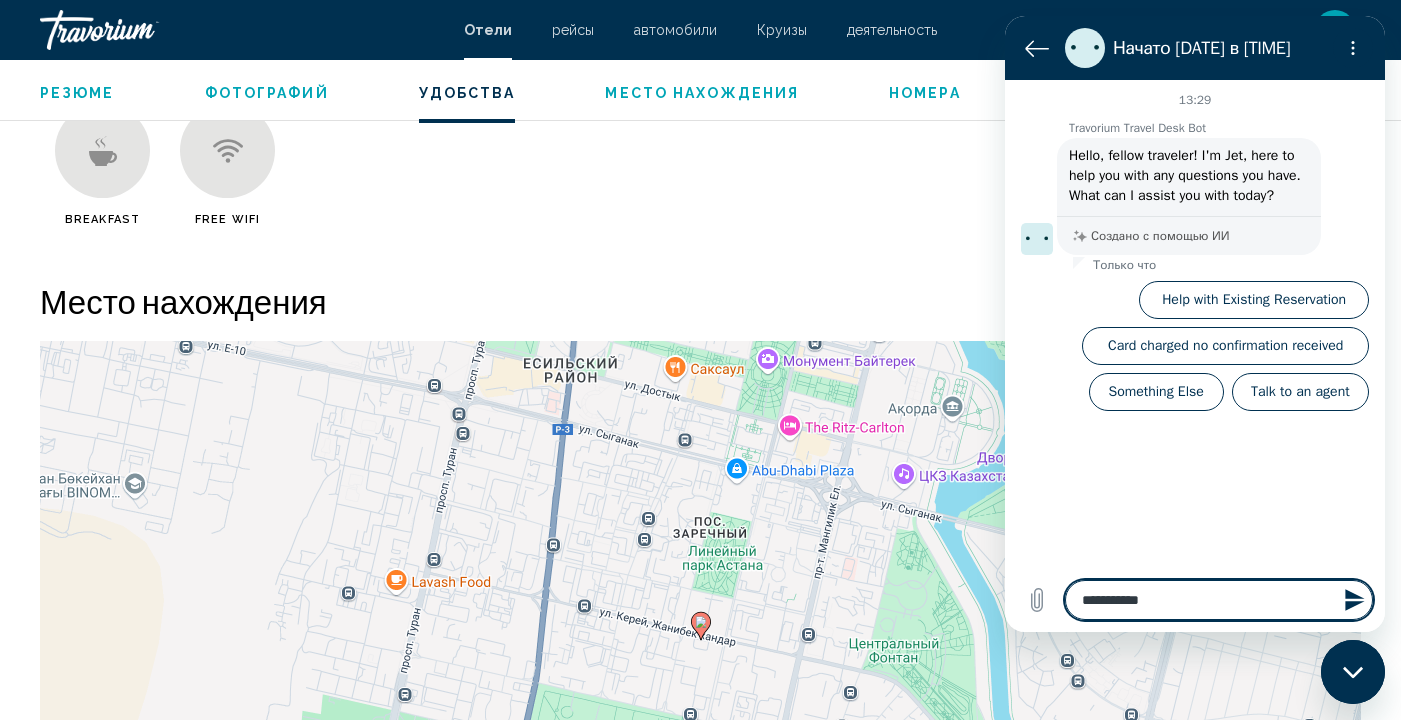 type on "**********" 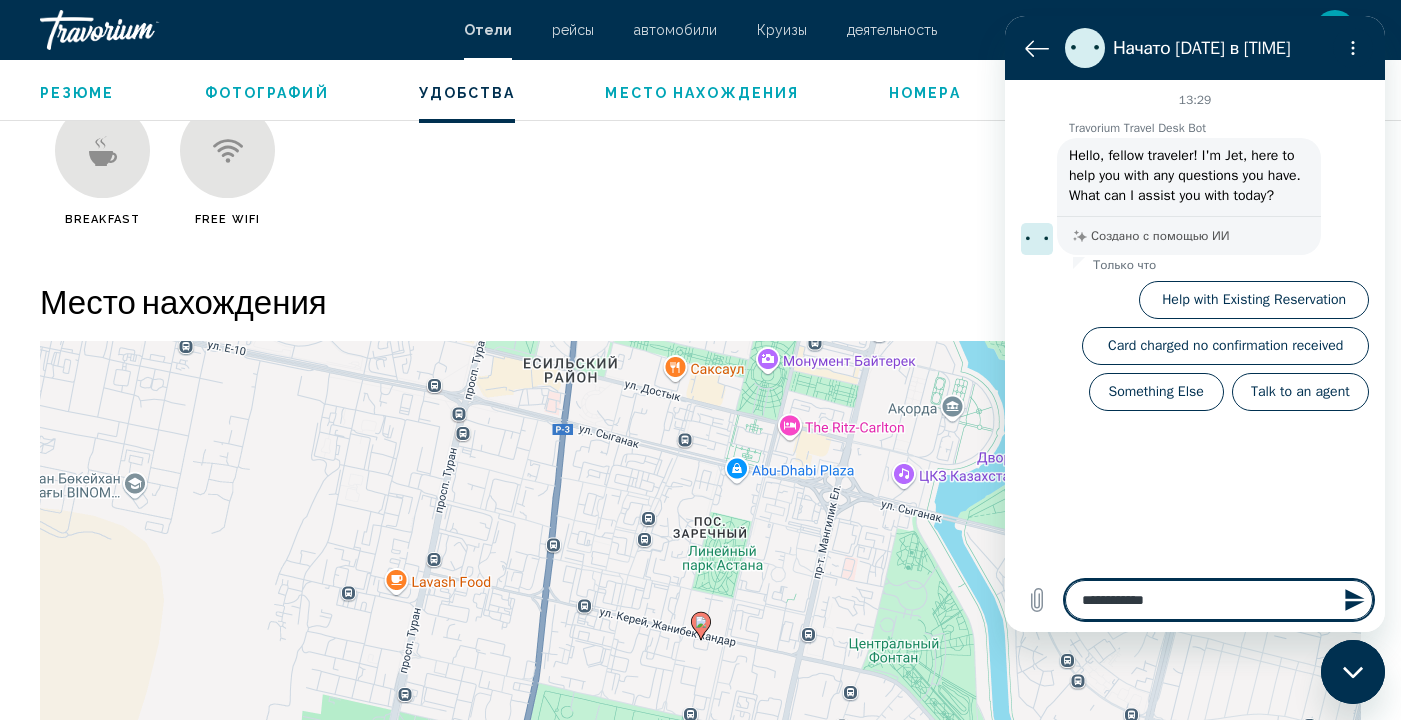 type on "**********" 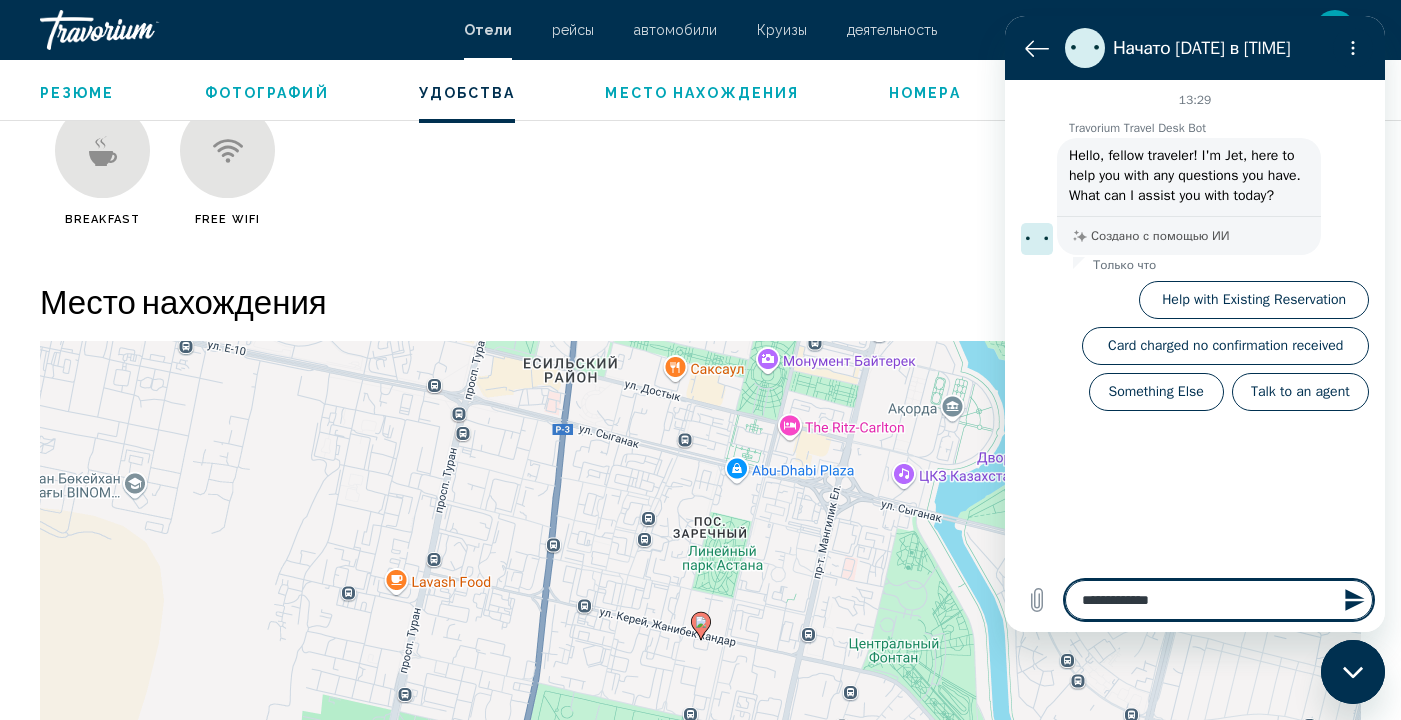 type on "**********" 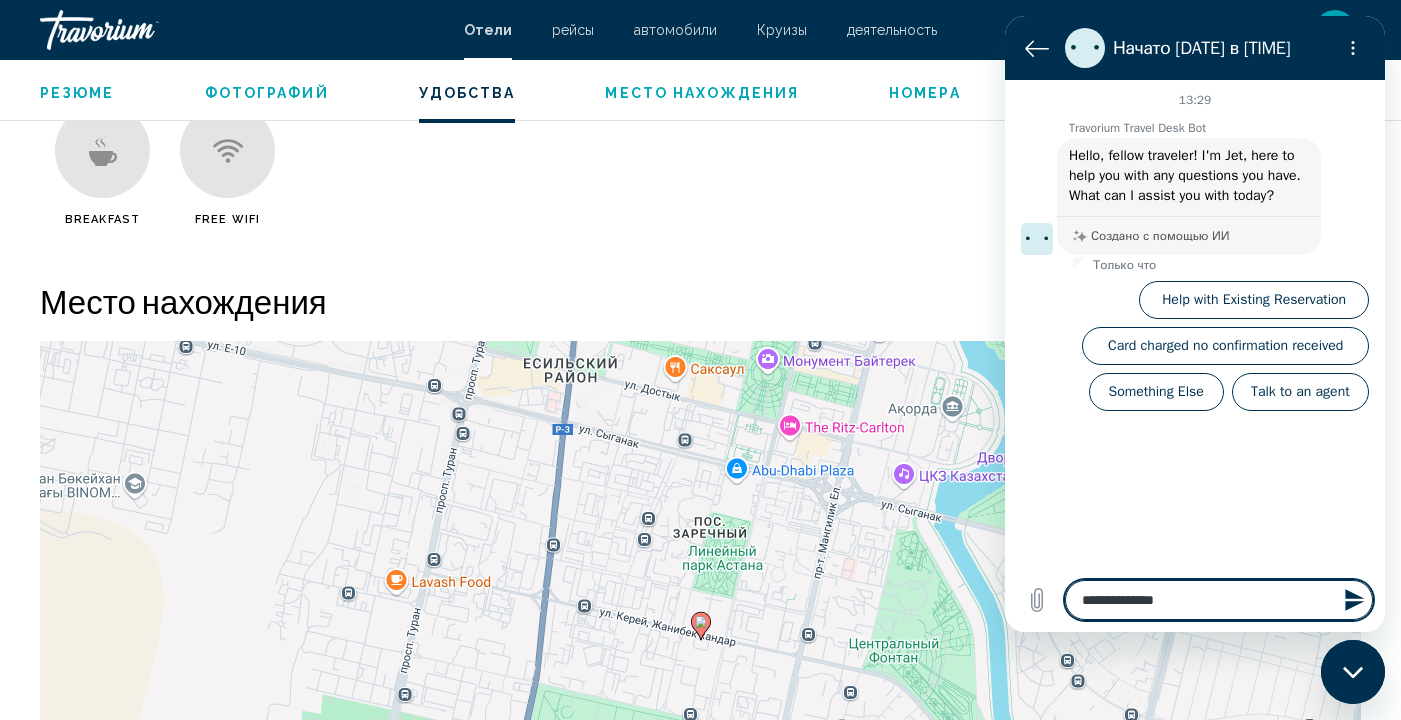 type on "**********" 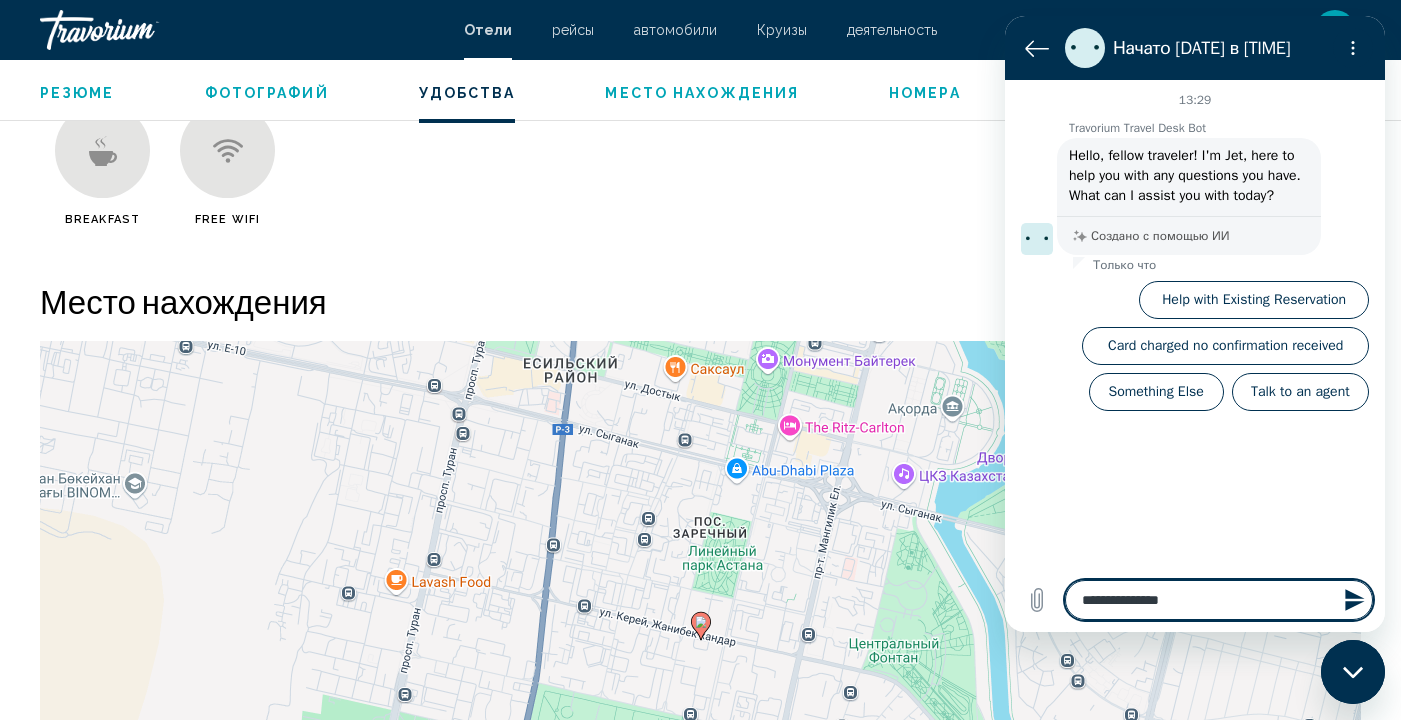 type on "**********" 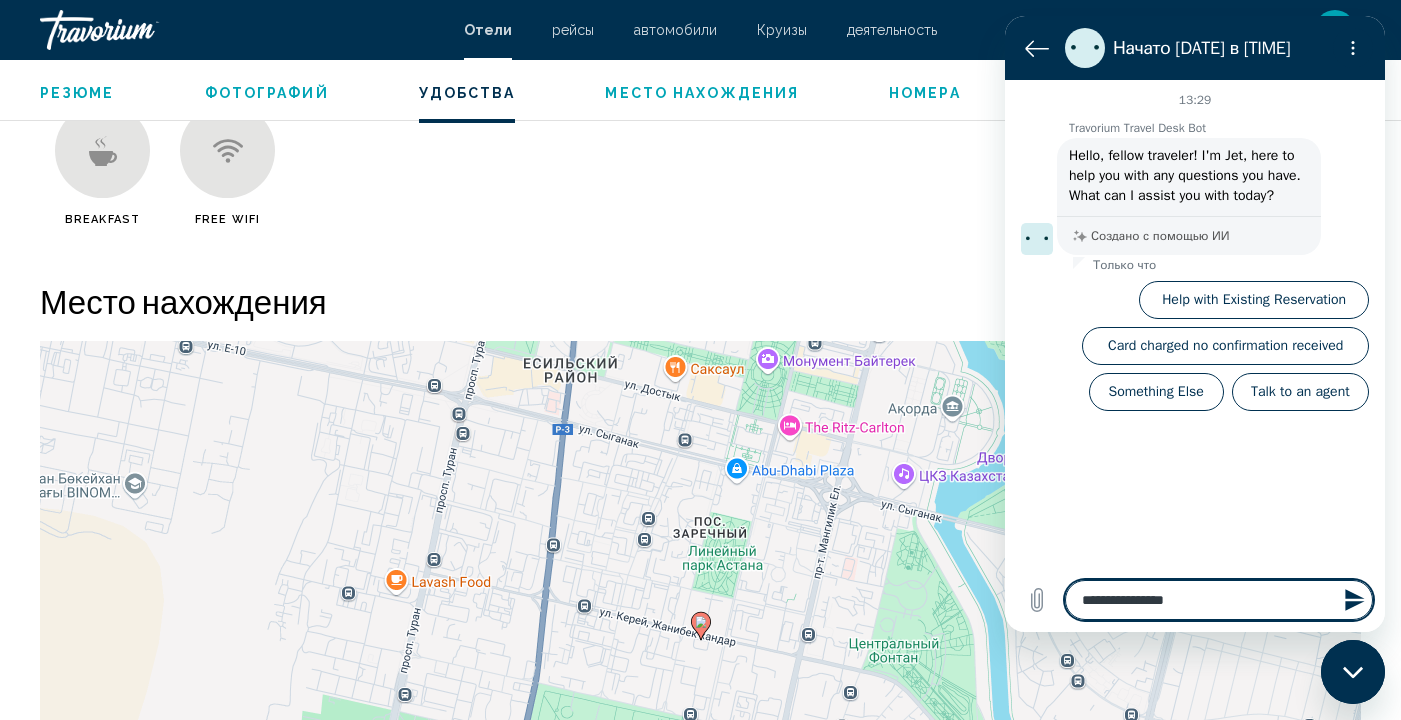 type on "**********" 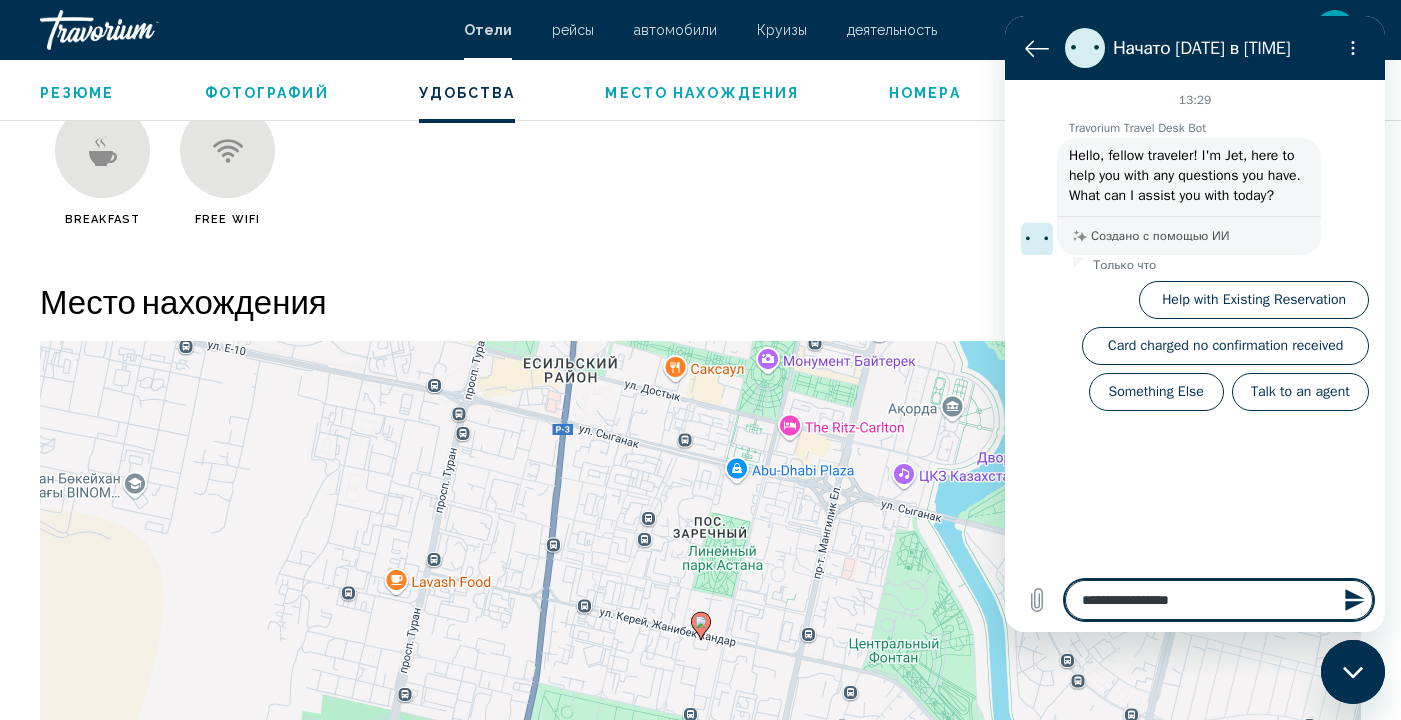 type on "**********" 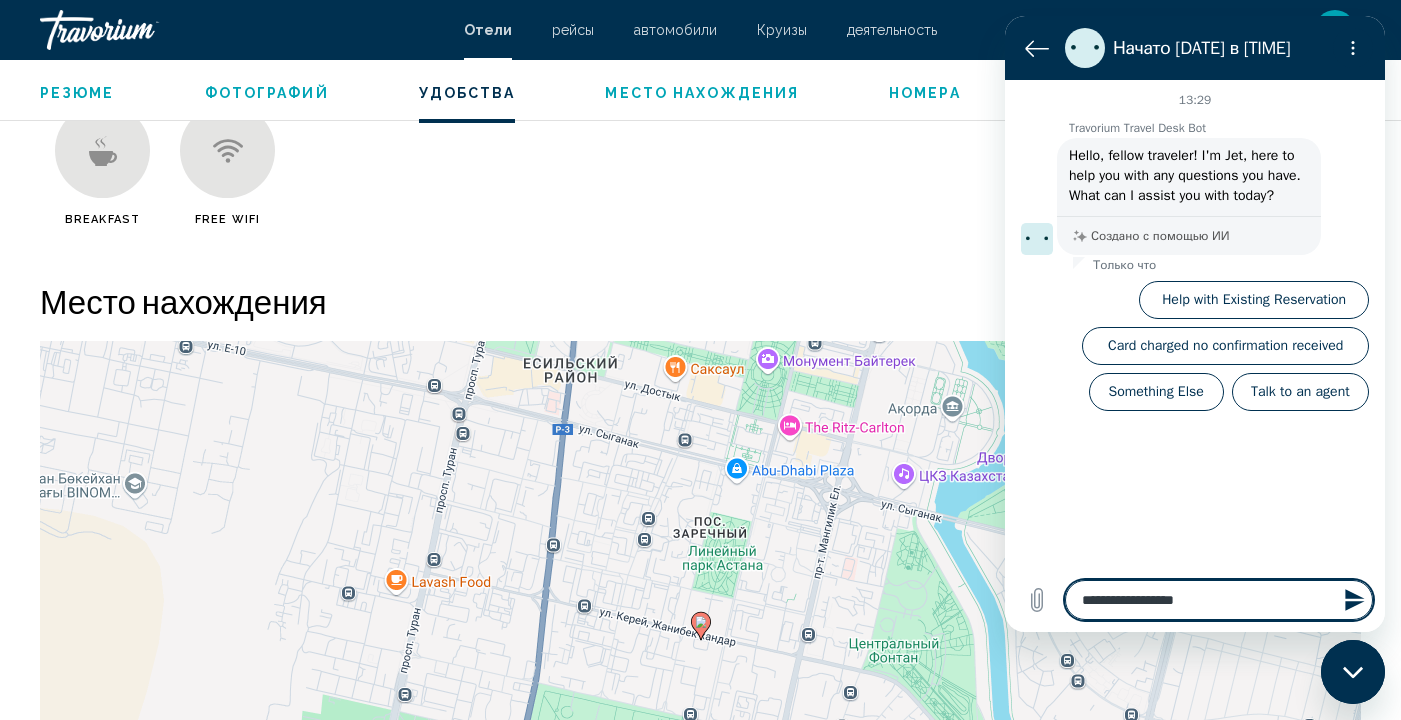 type on "**********" 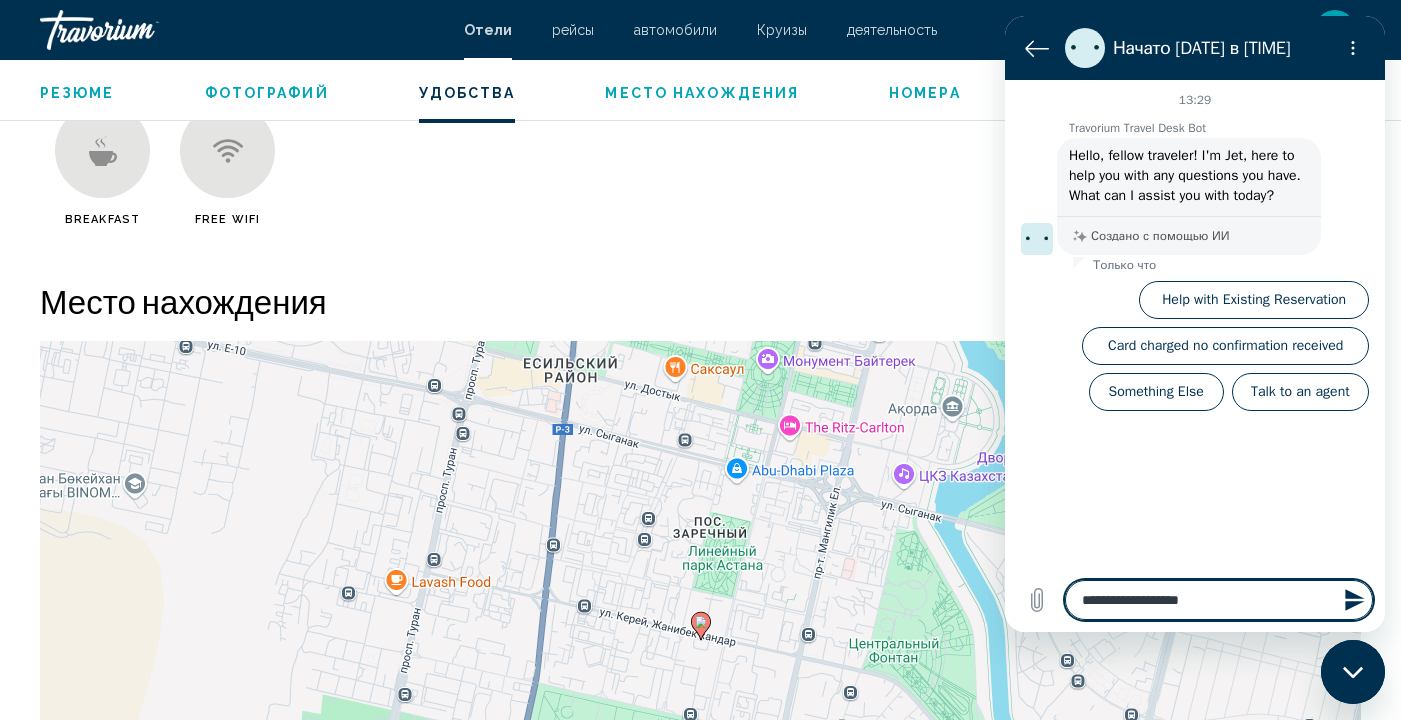 type on "**********" 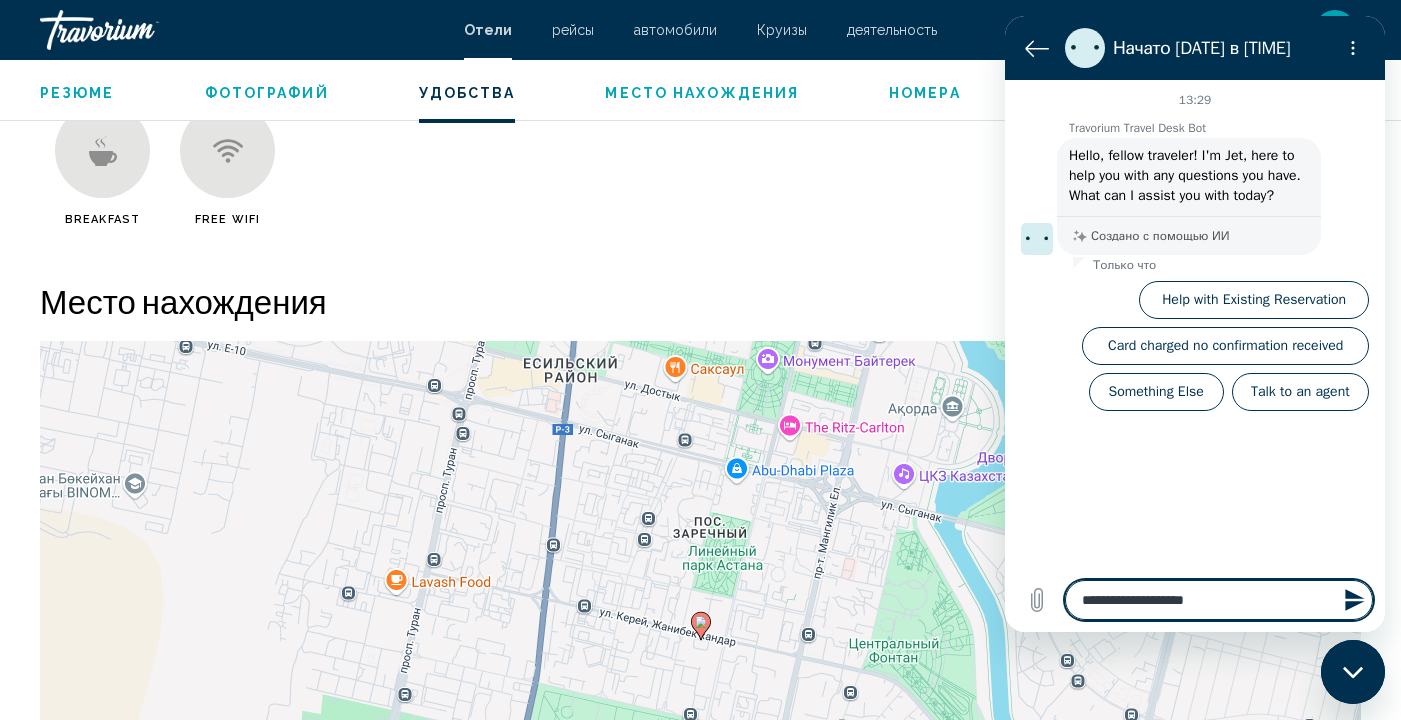 type on "**********" 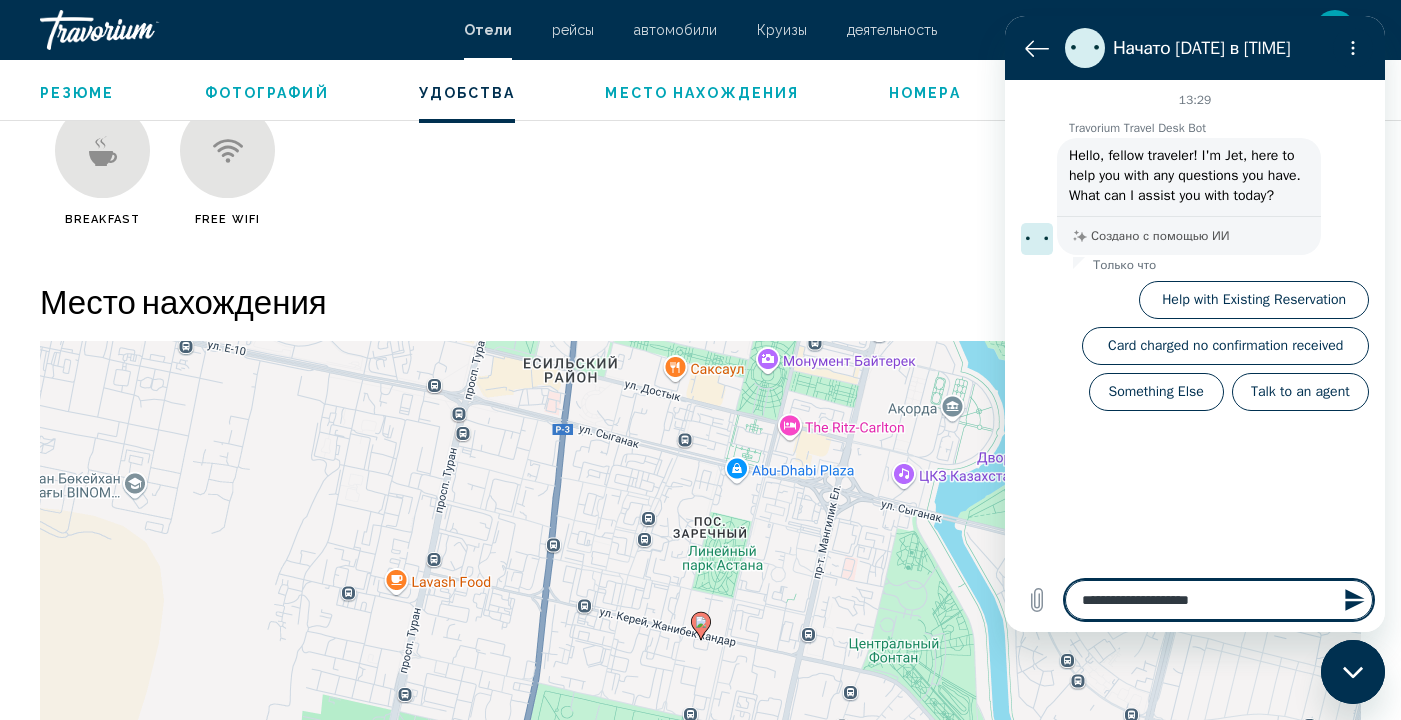 type on "**********" 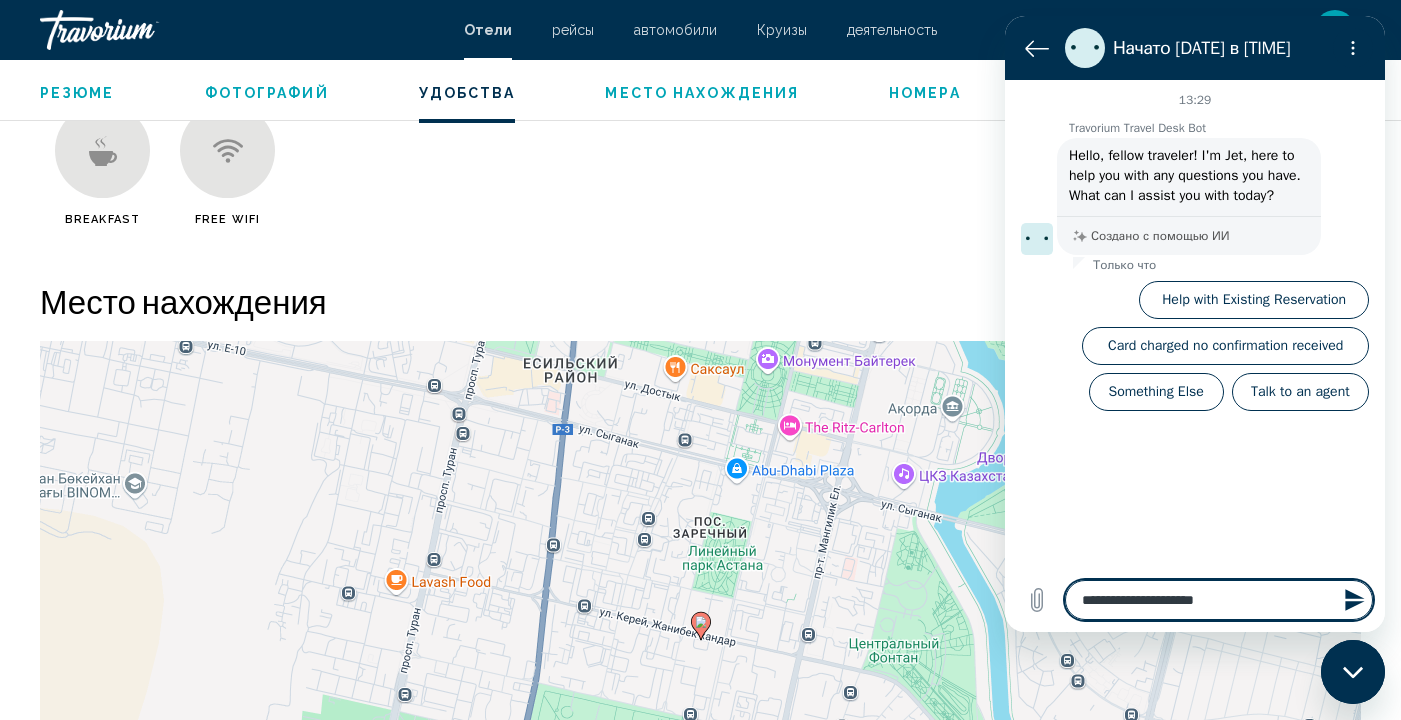 type on "**********" 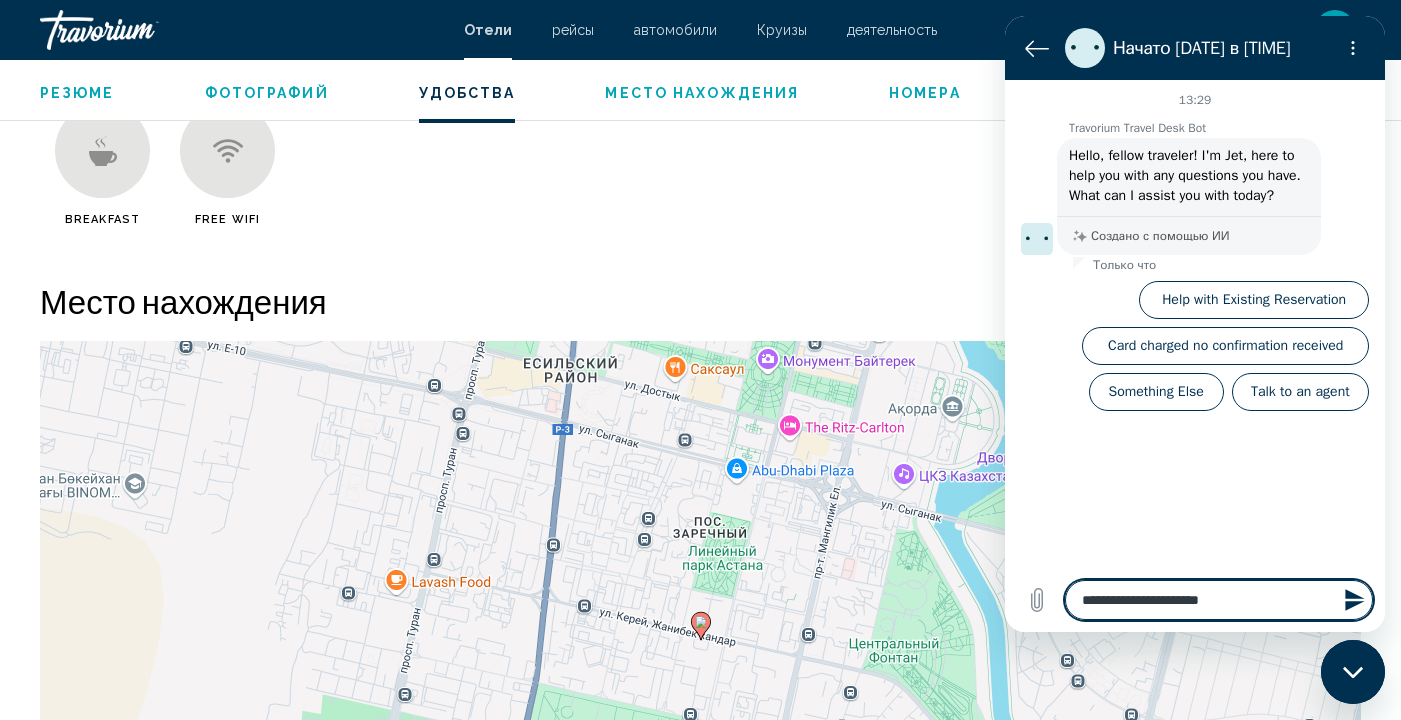 type on "**********" 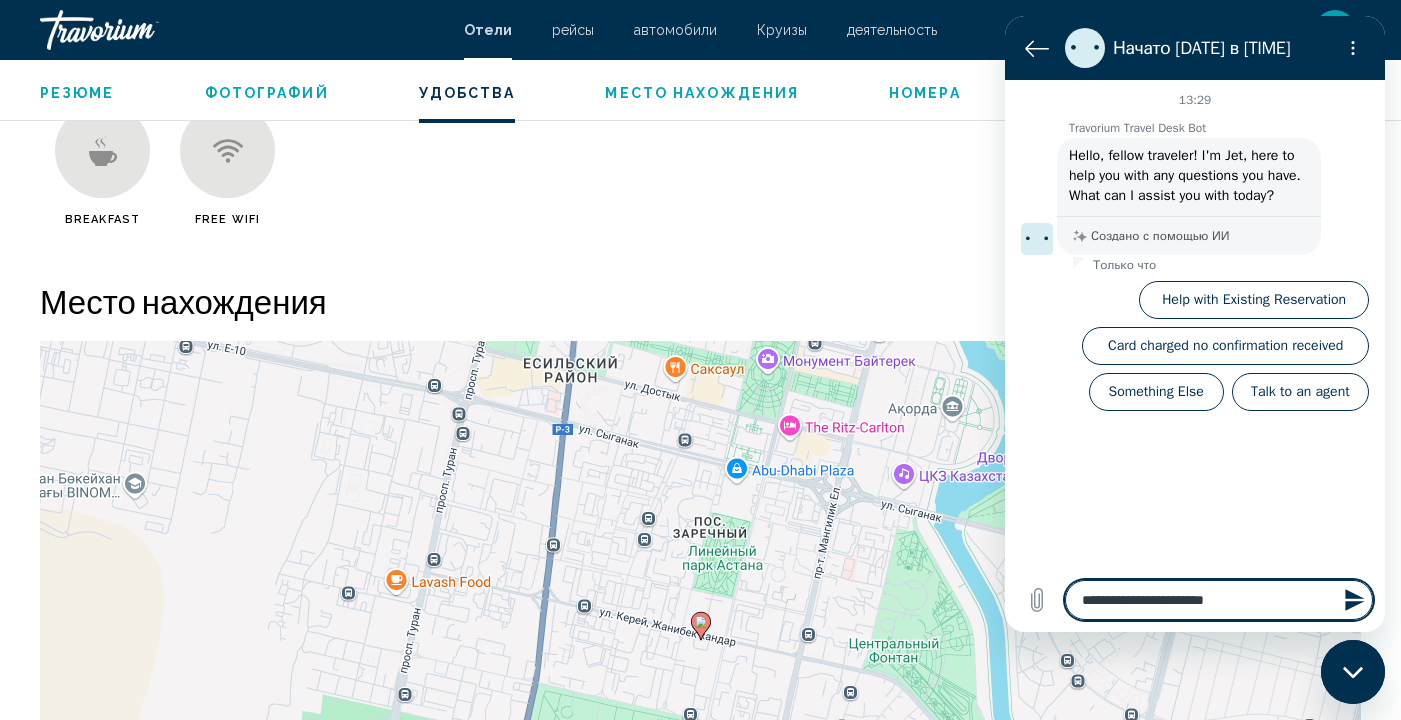 type on "**********" 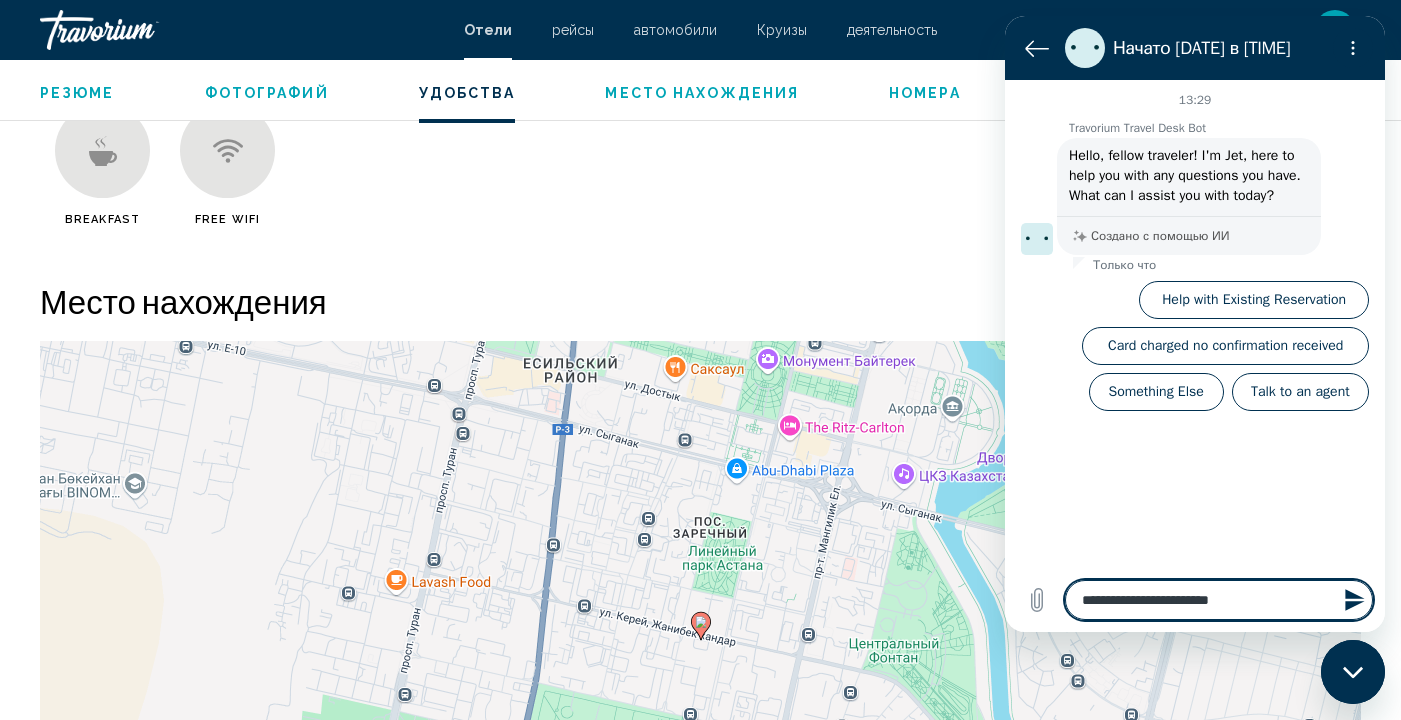 type on "**********" 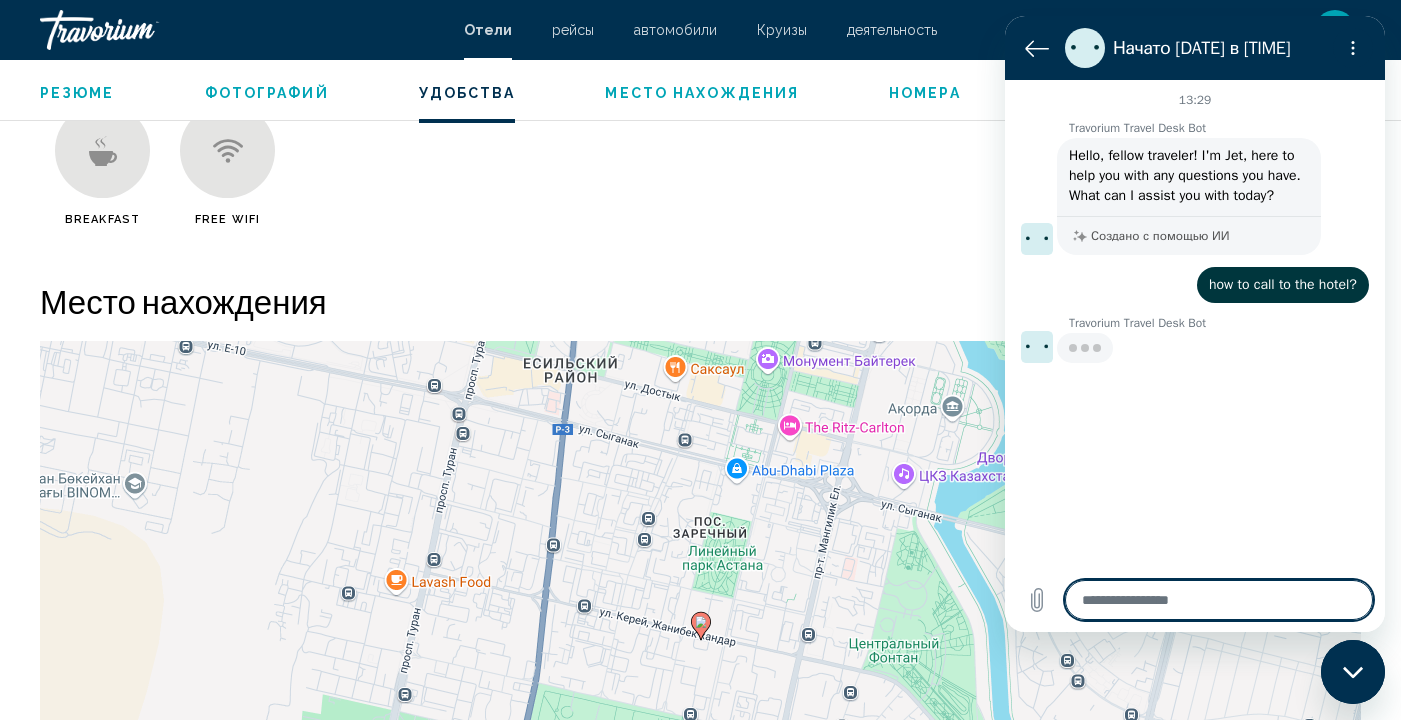 type on "*" 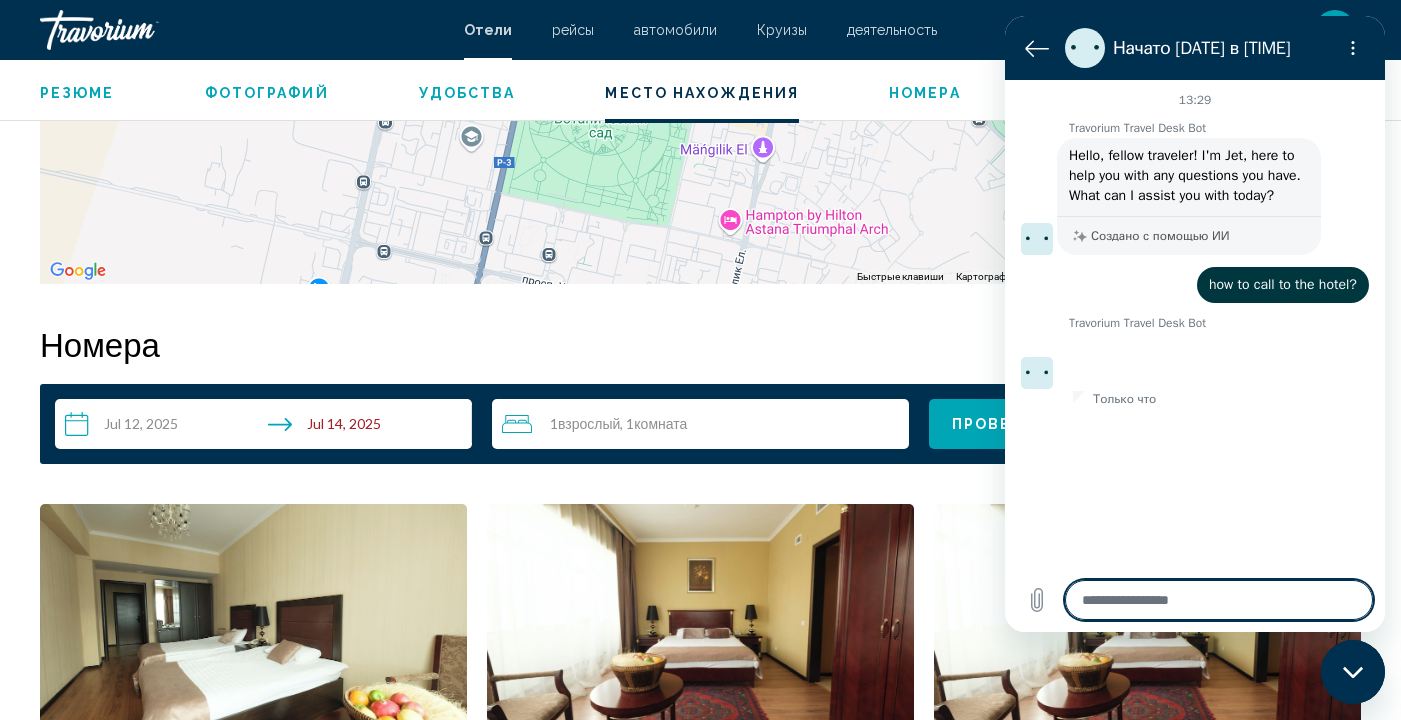 scroll, scrollTop: 2287, scrollLeft: 0, axis: vertical 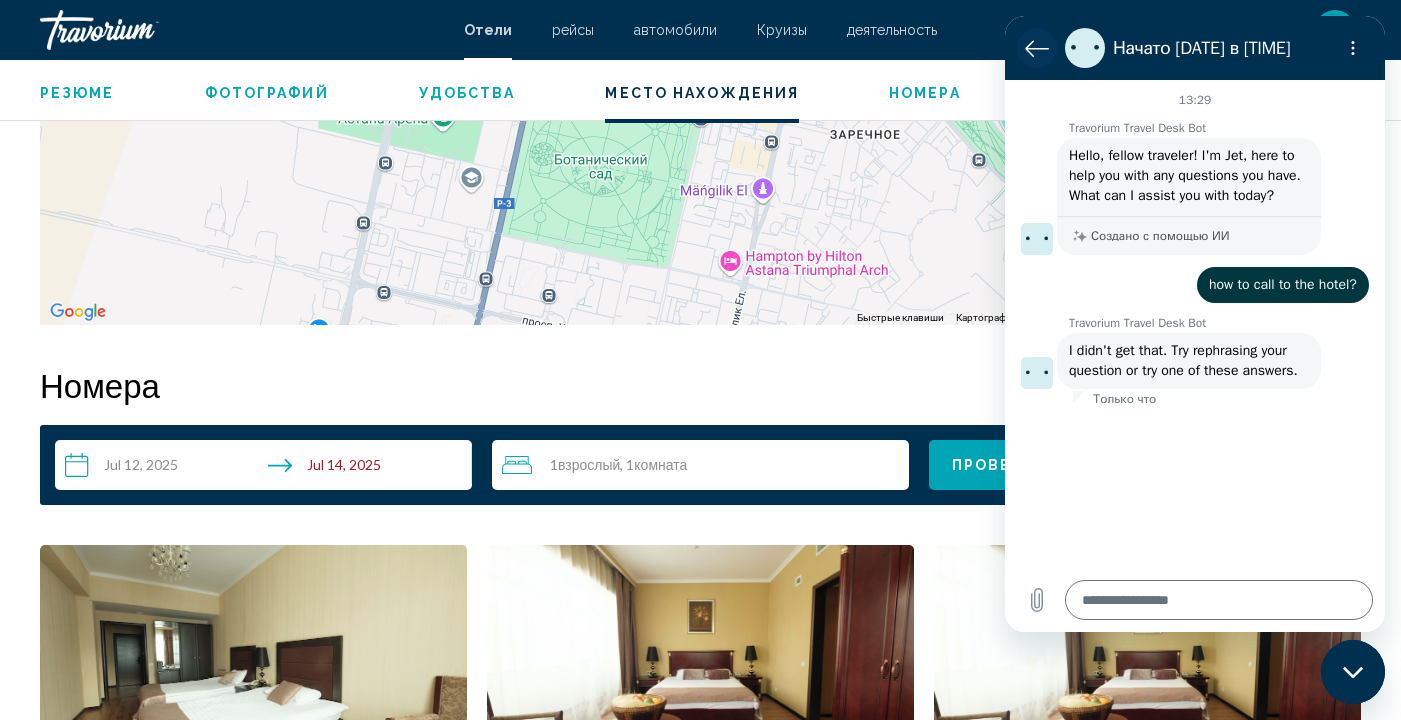 click 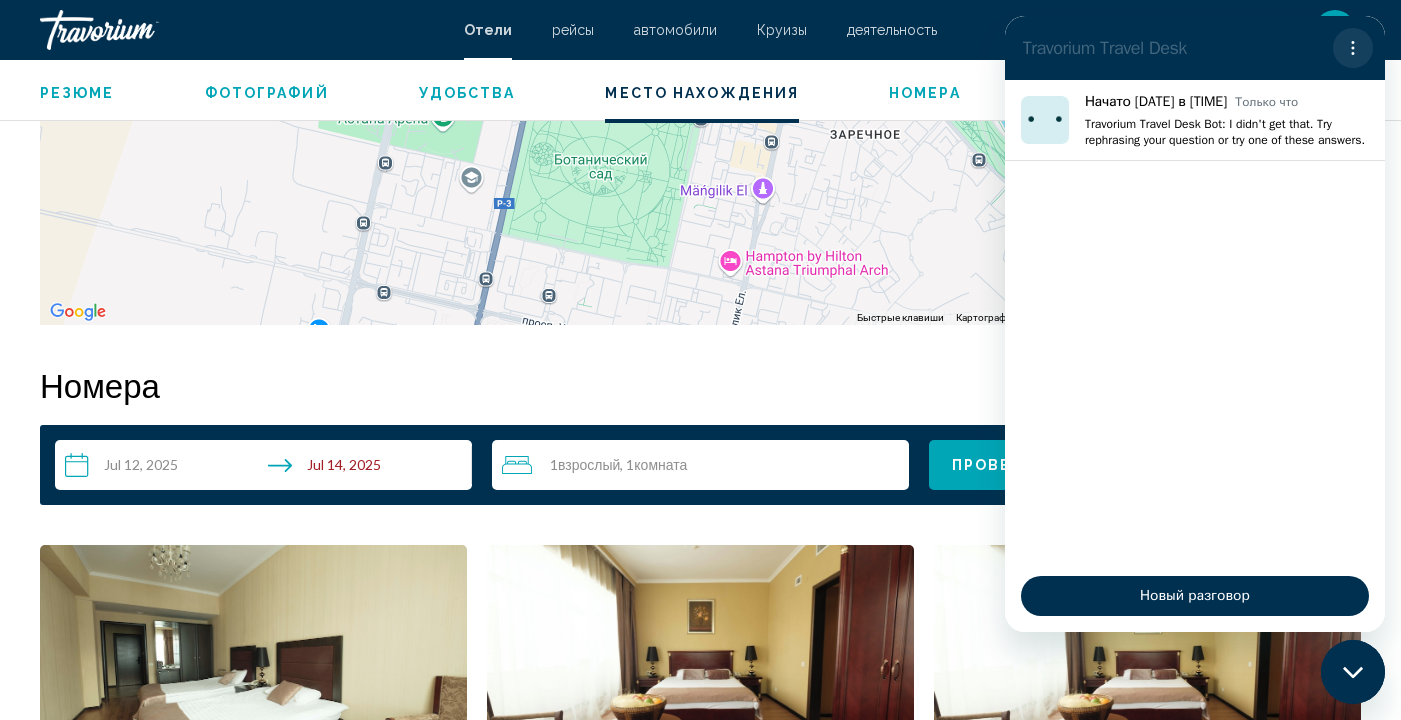 click 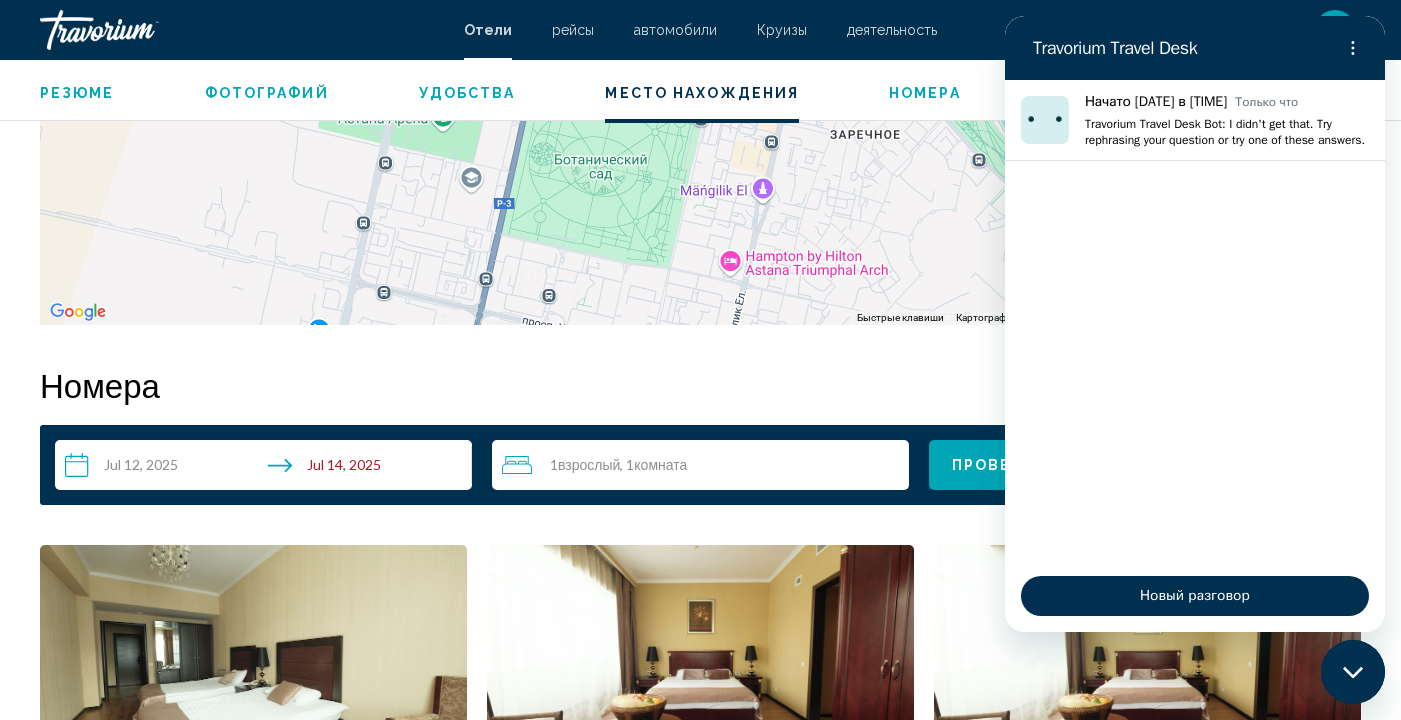 click on "Резюме Тип Hotel адрес [STREET] [NUMBER], [CITY] [POSTAL_CODE], [COUNTRY] Описание Amenities Гостям предоставляются такие услуги и удобства как бесплатный беспроводной доступ в интернет, телевизор в общественном месте и банкетный зал. Dining Этот Reikartz Park Astana приглашает гостей в свой ресторан. Предлагается бесплатный завтрак (шведский стол): по будним дням с [TIME] до [TIME], по выходным дням с [TIME] до [TIME]. Business Amenities Для удобства гостей предоставляется следующее: бизнес-центр, химчистка или прачечная и круглосуточная работа стойки регистрации. Rooms Attractions Центральный концертный зал - [DISTANCE]" at bounding box center (700, 263) 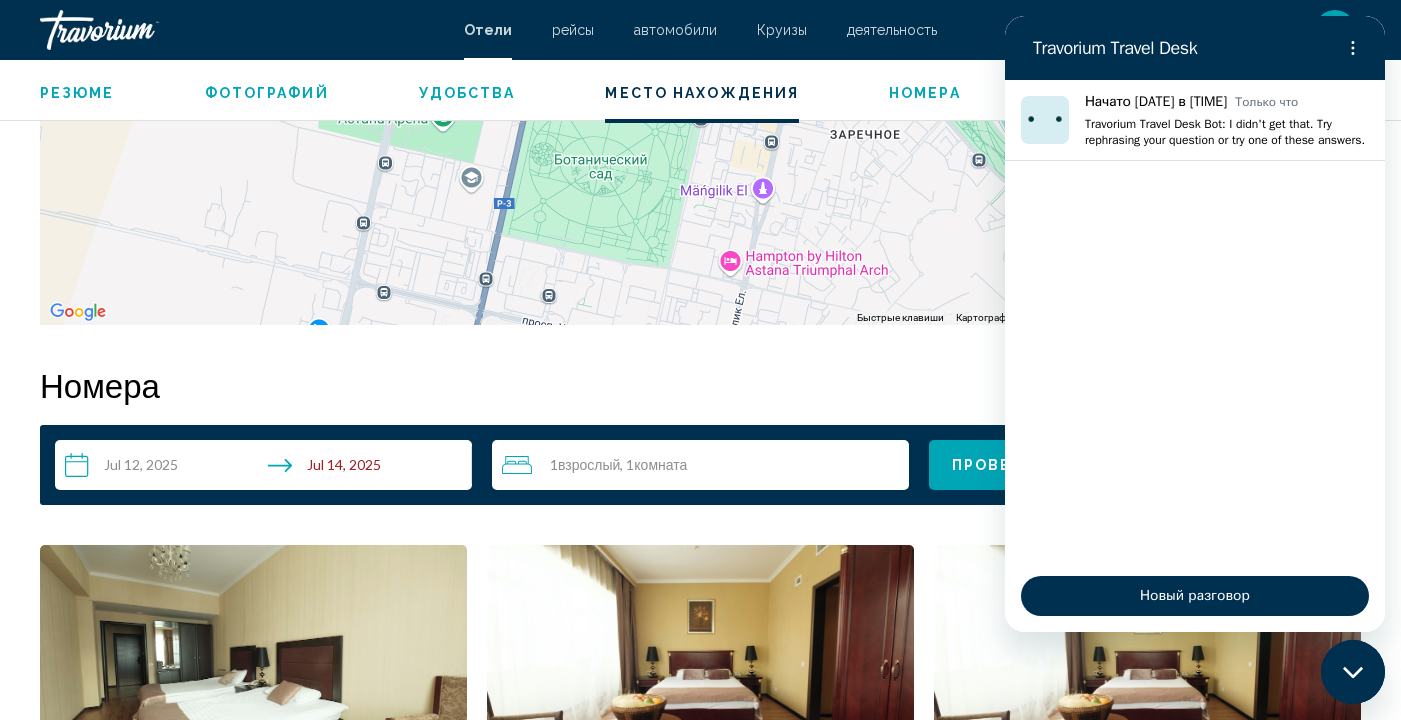click on "Travorium Travel Desk" at bounding box center (1195, 48) 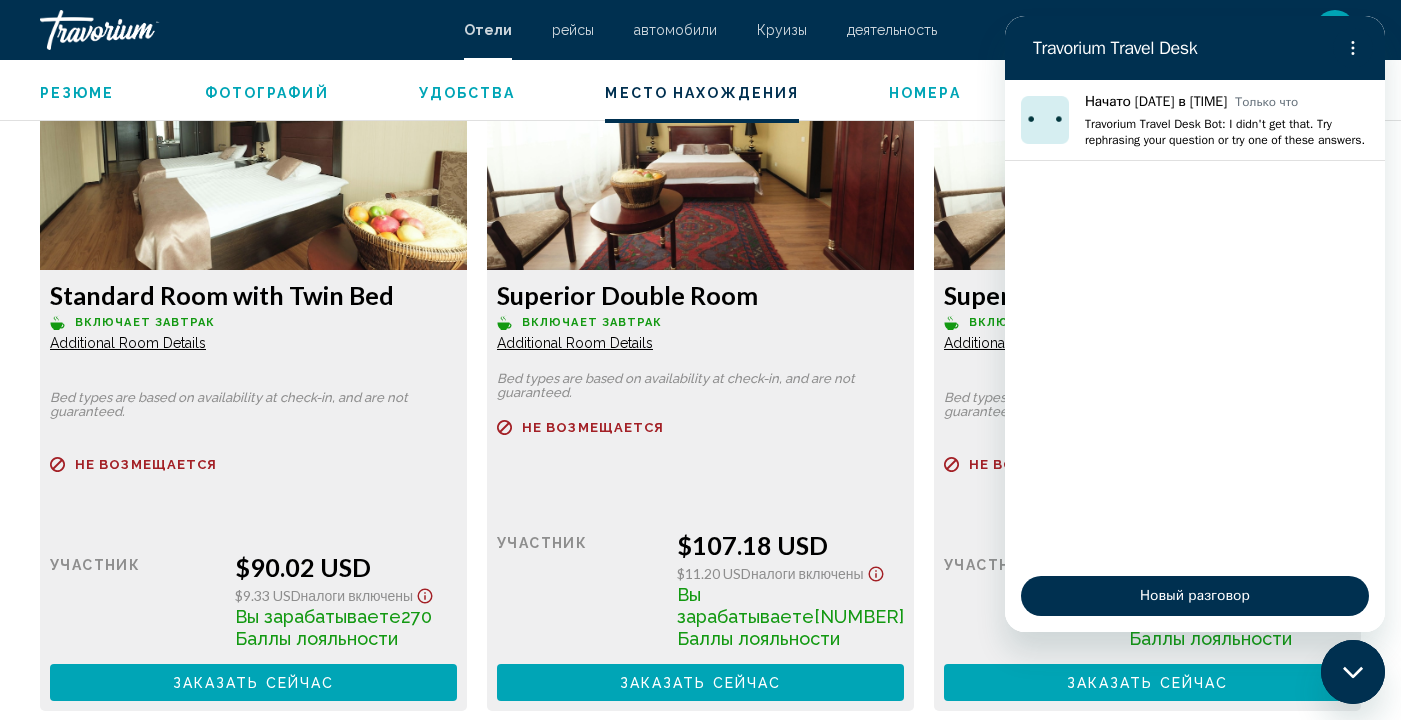 scroll, scrollTop: 2841, scrollLeft: 0, axis: vertical 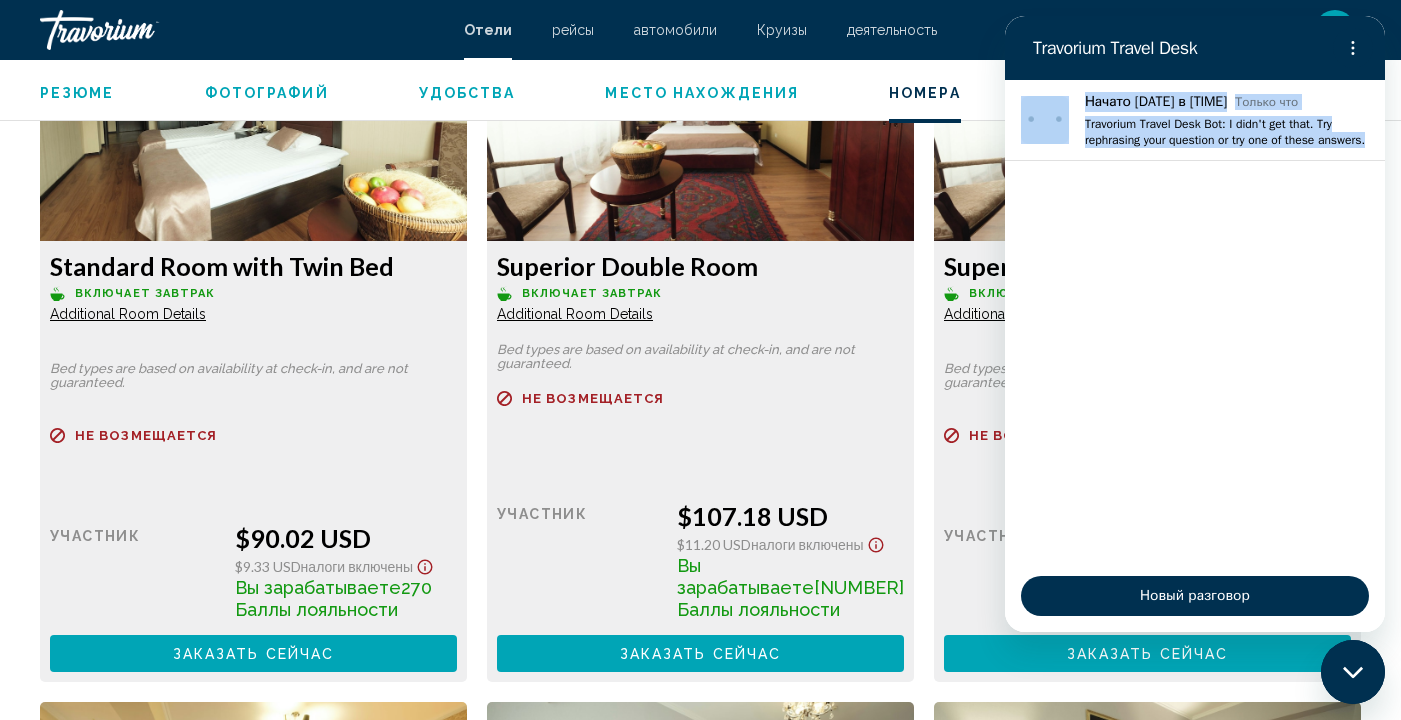 drag, startPoint x: 1235, startPoint y: 45, endPoint x: 1279, endPoint y: 488, distance: 445.17975 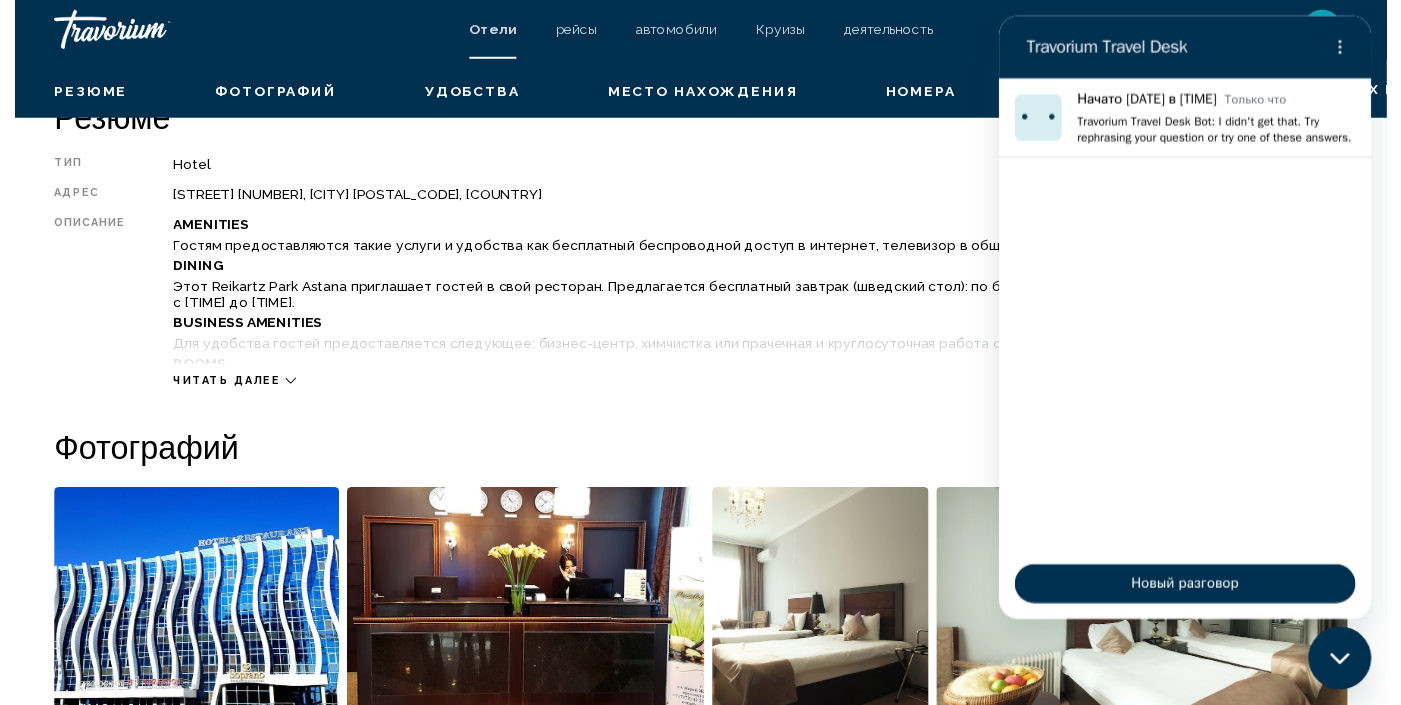scroll, scrollTop: 432, scrollLeft: 0, axis: vertical 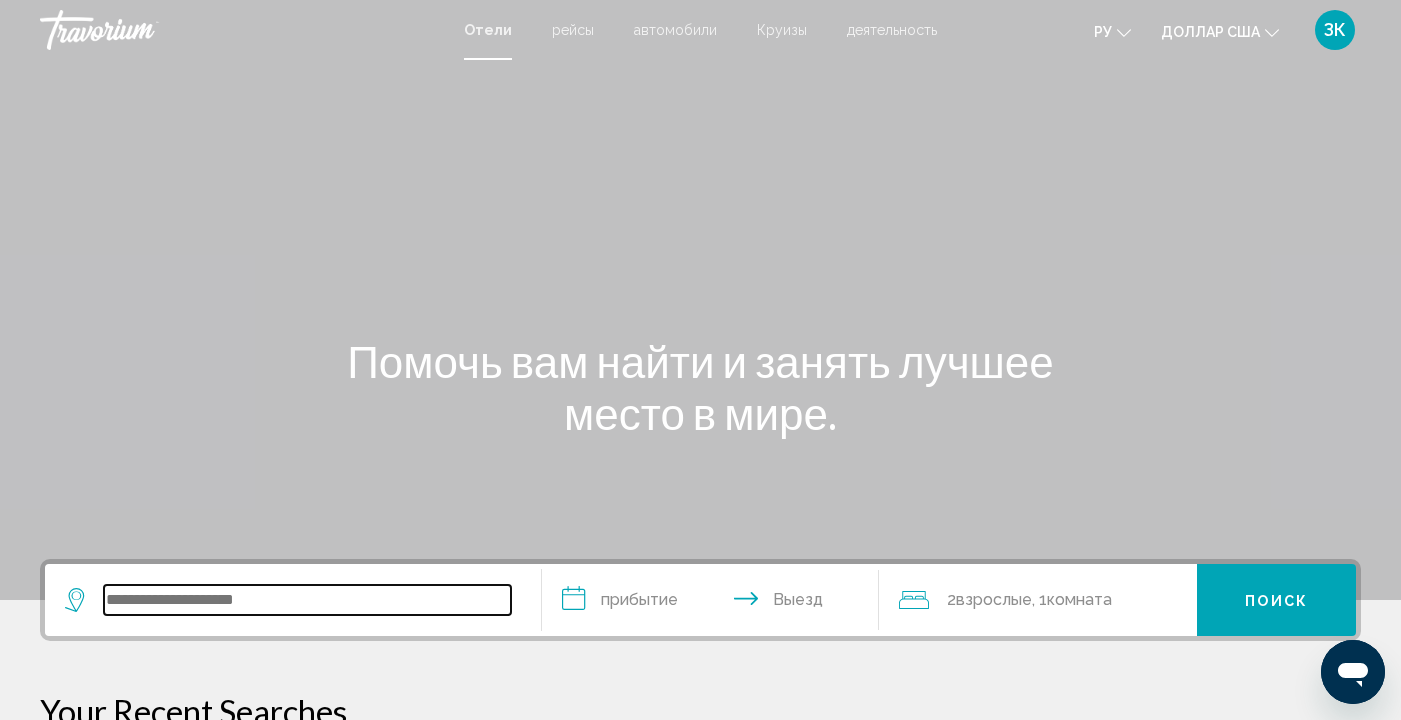 click at bounding box center (307, 600) 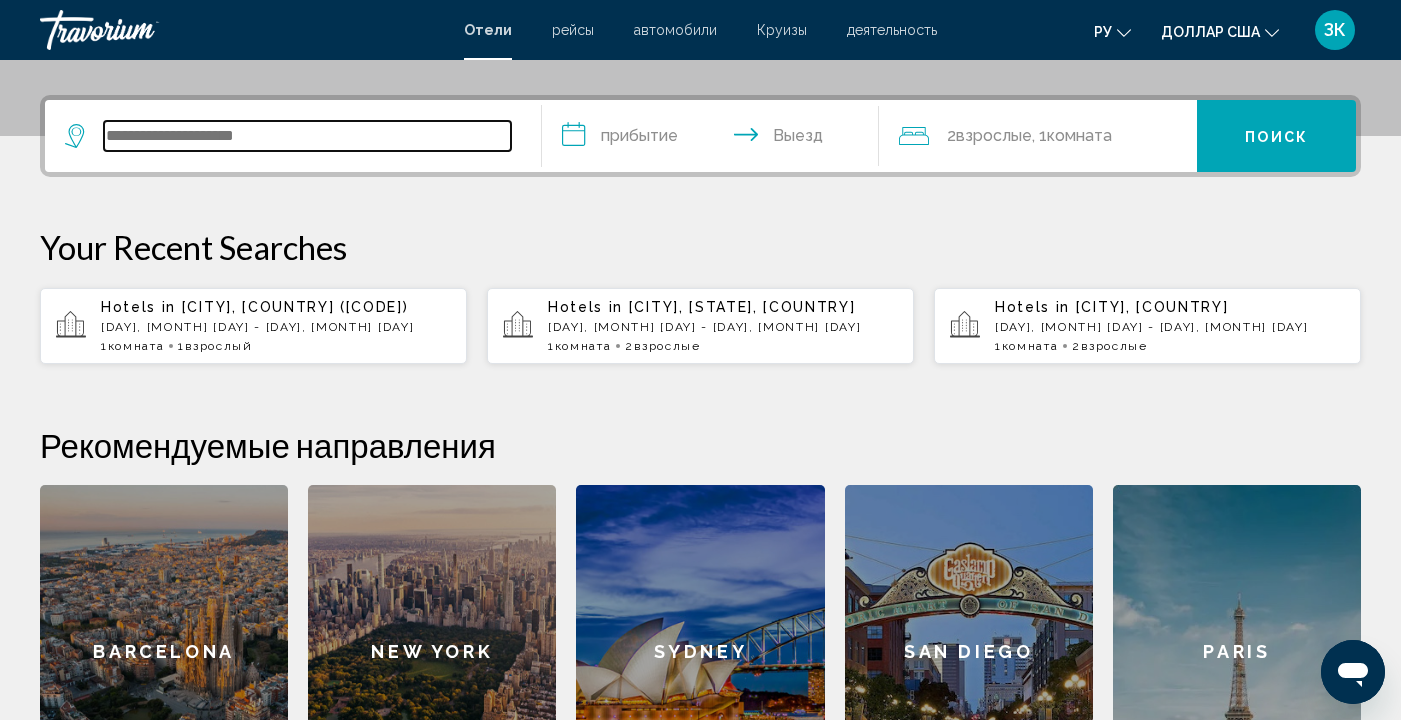 scroll, scrollTop: 494, scrollLeft: 0, axis: vertical 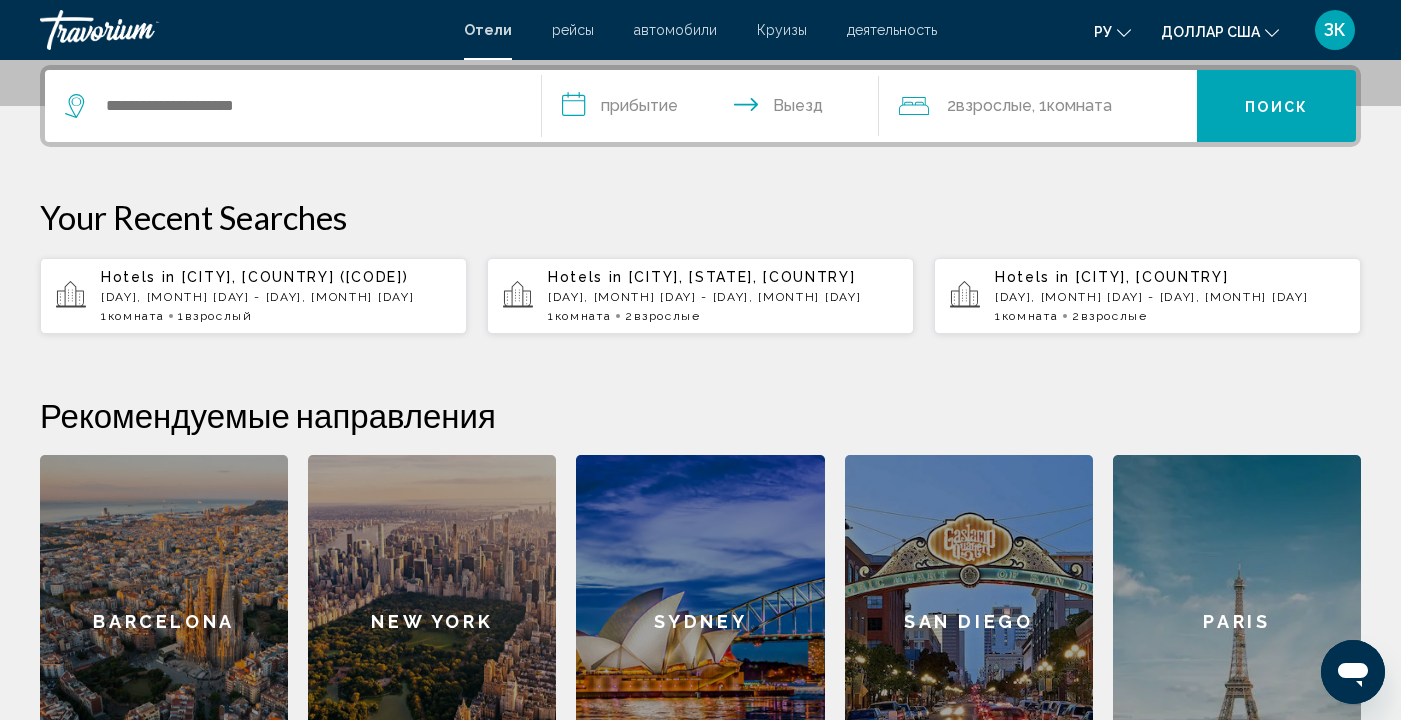 click on "[CITY], [COUNTRY] ([CODE])" at bounding box center (295, 277) 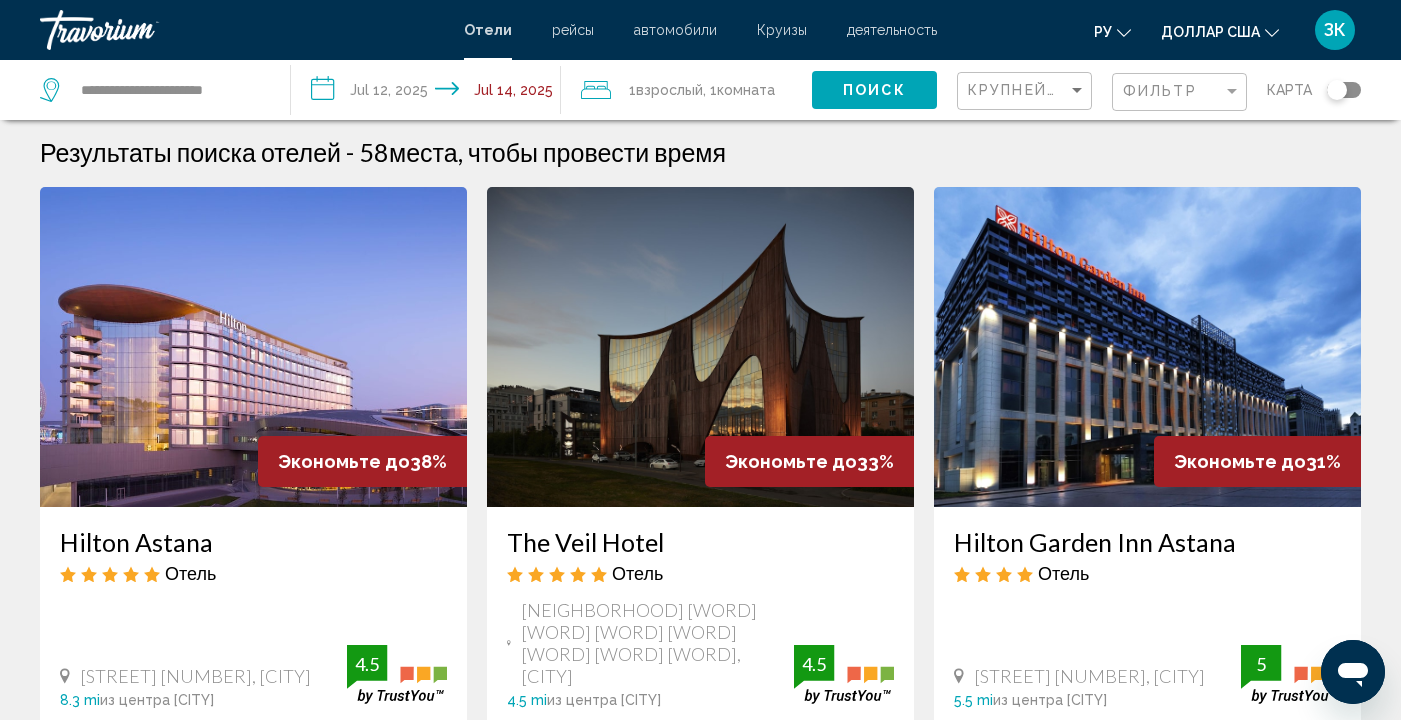 scroll, scrollTop: 4, scrollLeft: 0, axis: vertical 